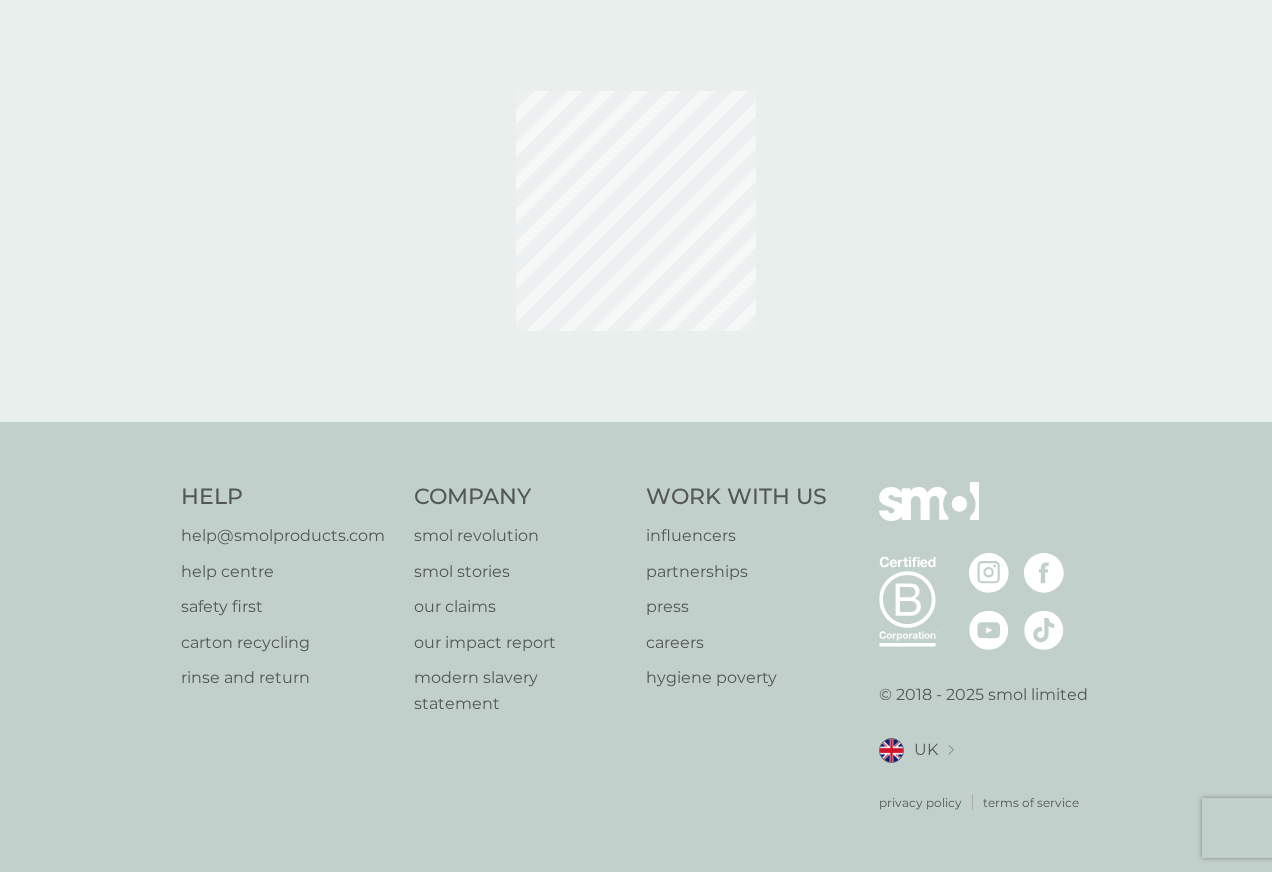 scroll, scrollTop: 0, scrollLeft: 0, axis: both 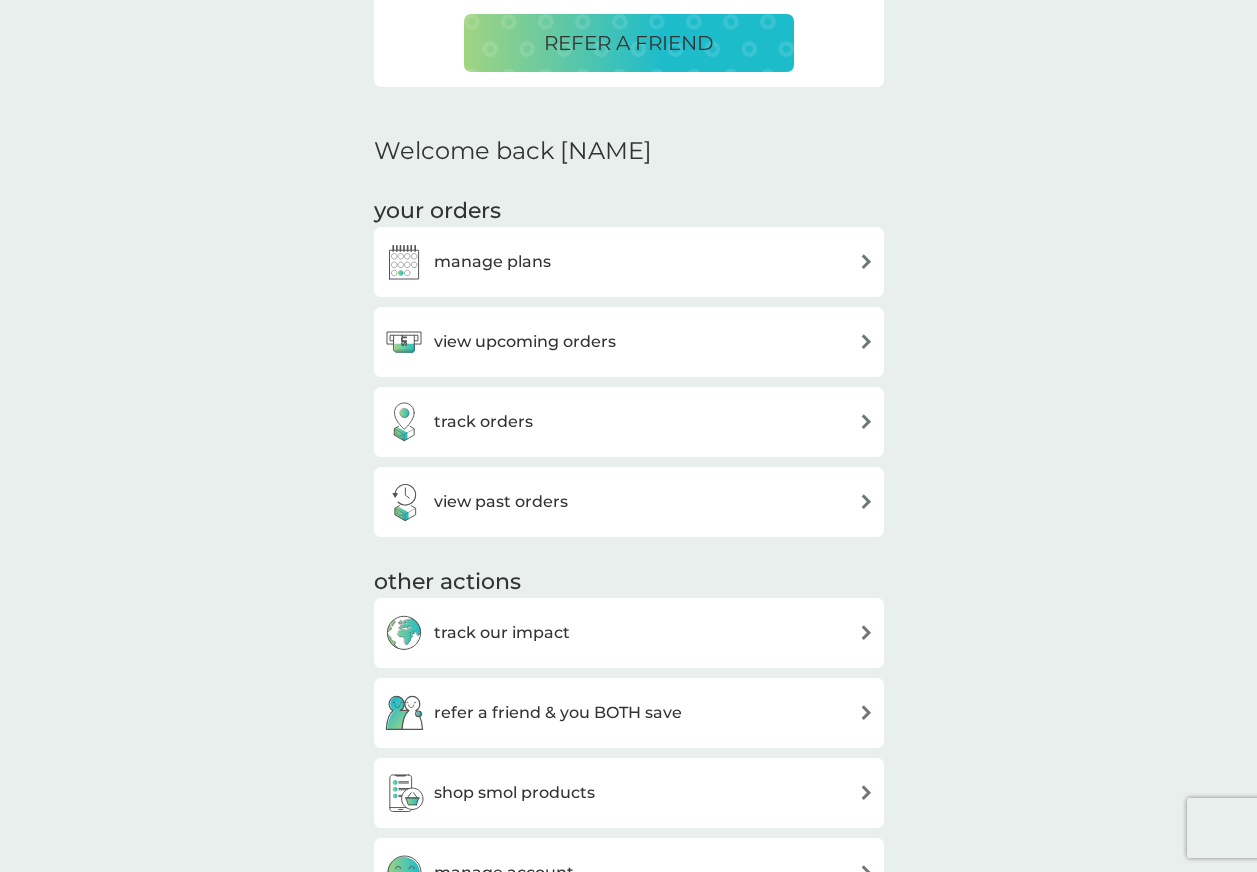 click on "manage plans" at bounding box center [492, 262] 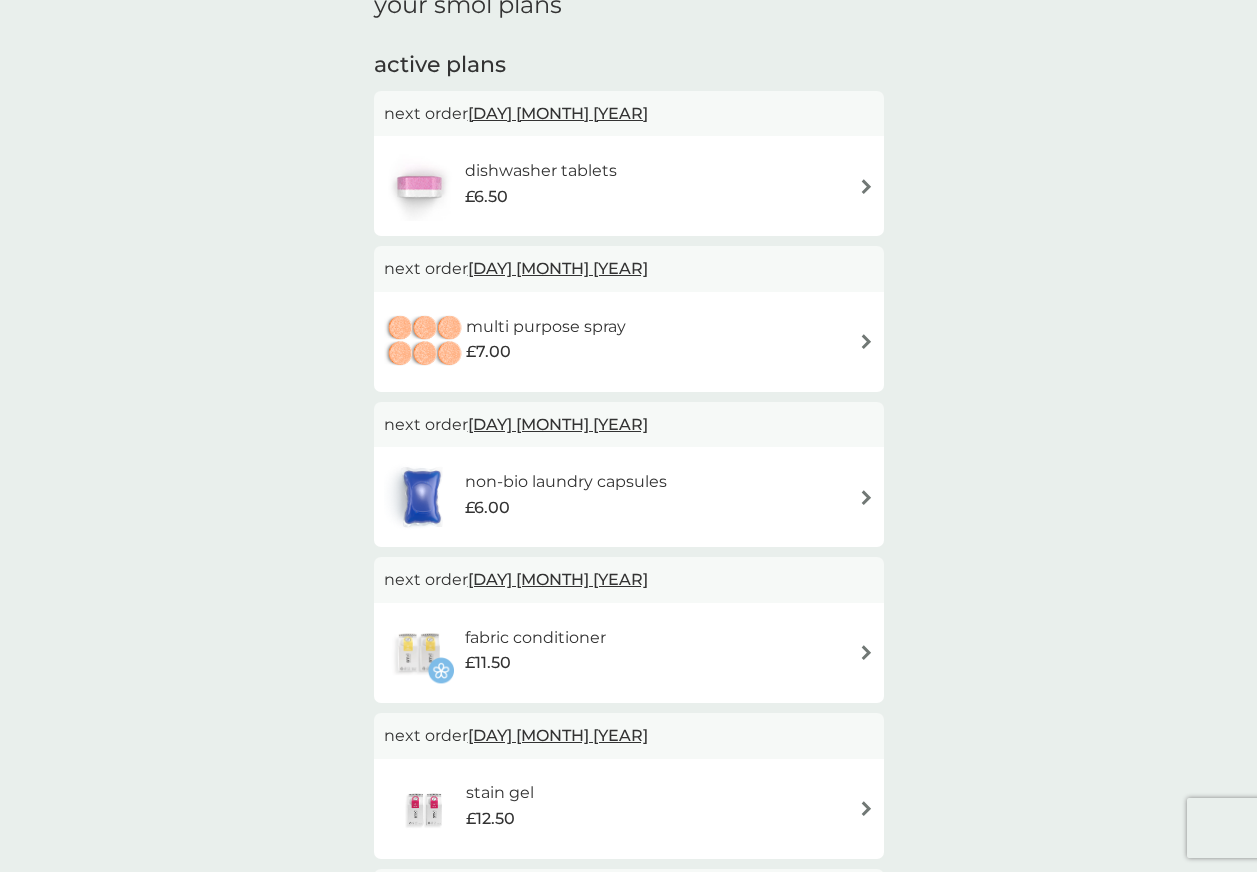 scroll, scrollTop: 0, scrollLeft: 0, axis: both 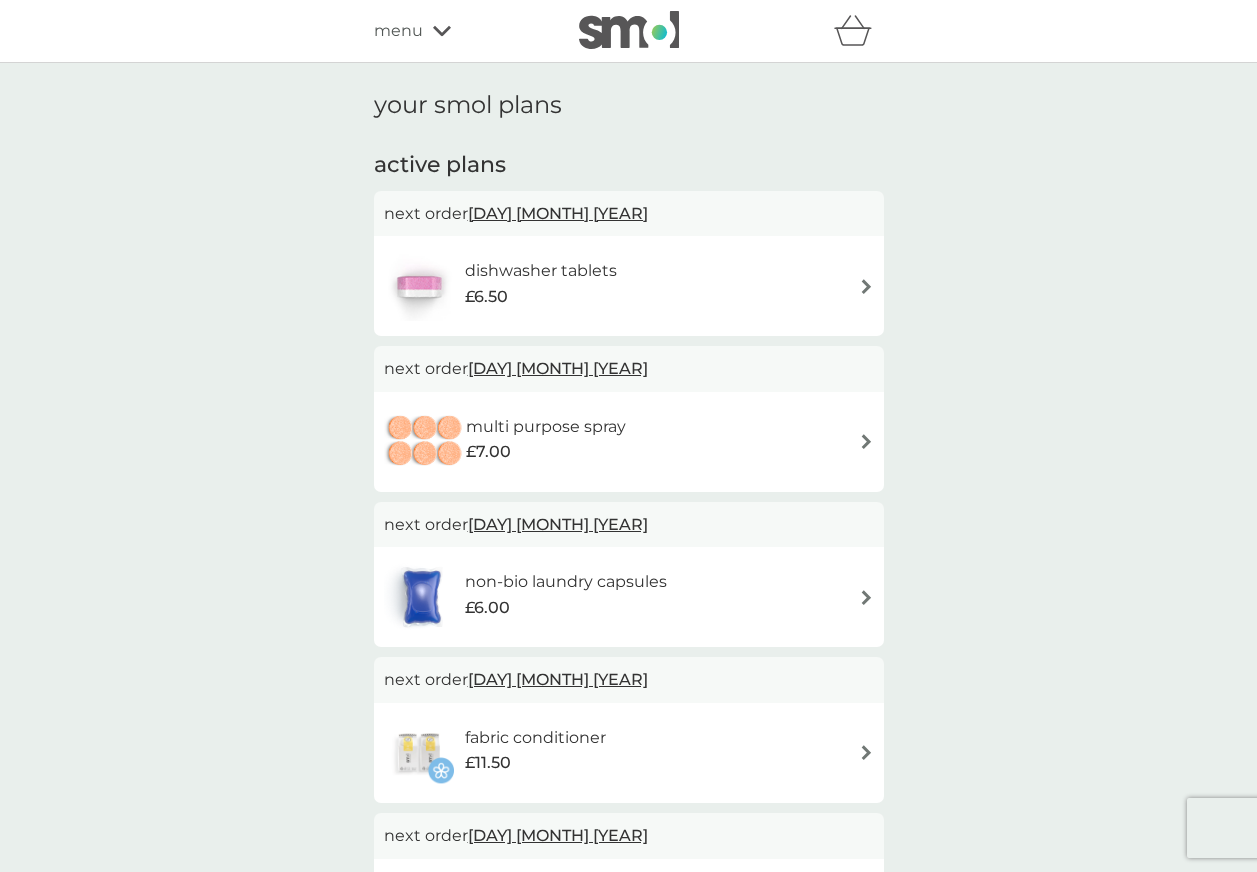 click on "dishwasher tablets £6.50" at bounding box center (629, 286) 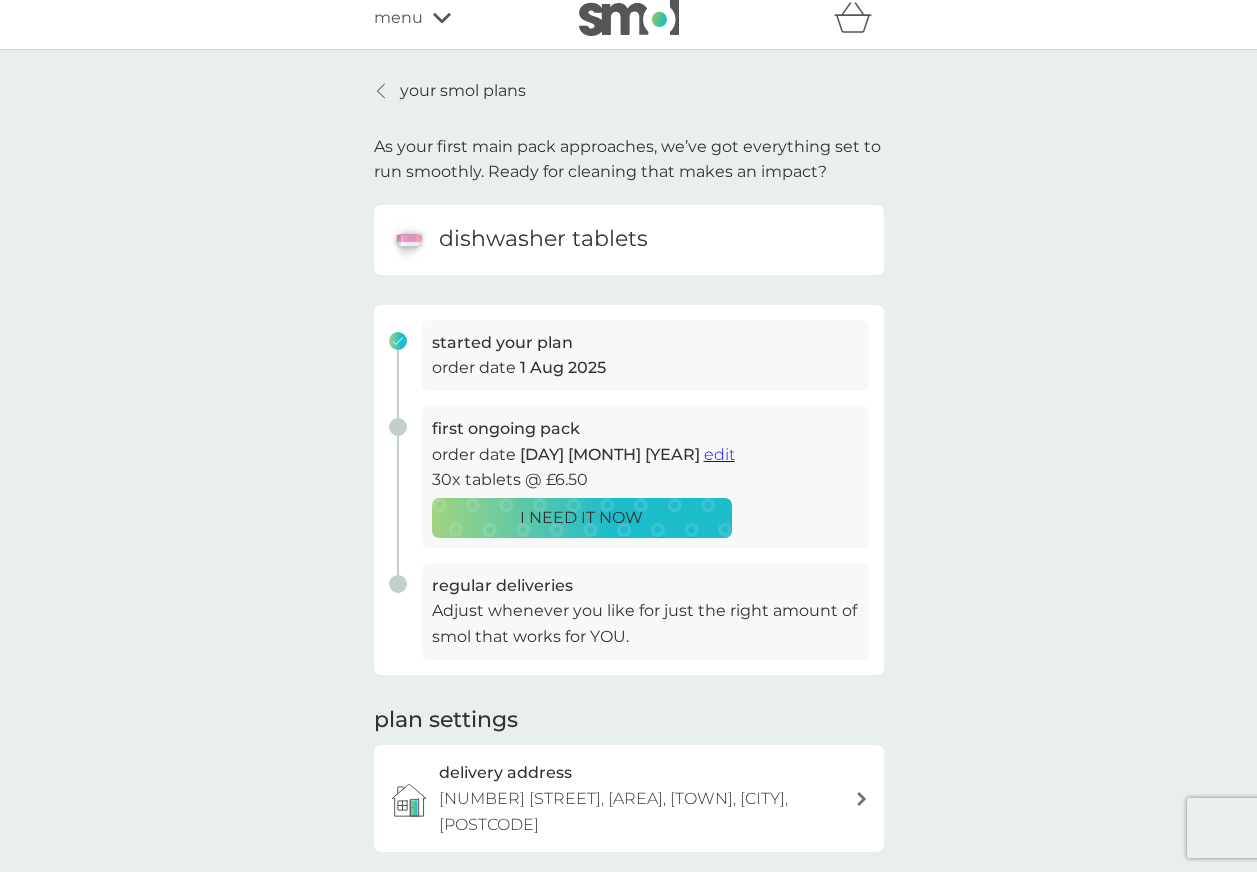 scroll, scrollTop: 0, scrollLeft: 0, axis: both 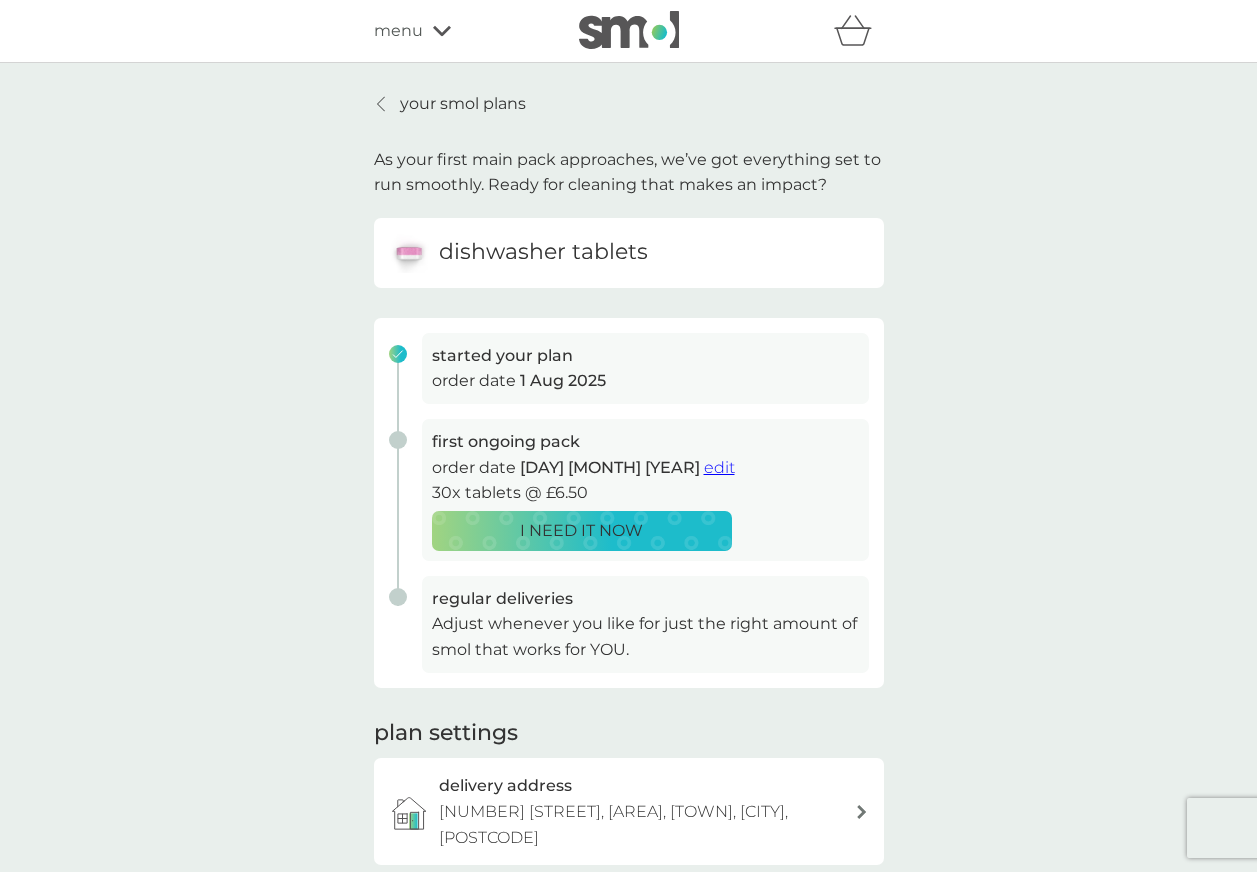 click on "menu" at bounding box center [398, 31] 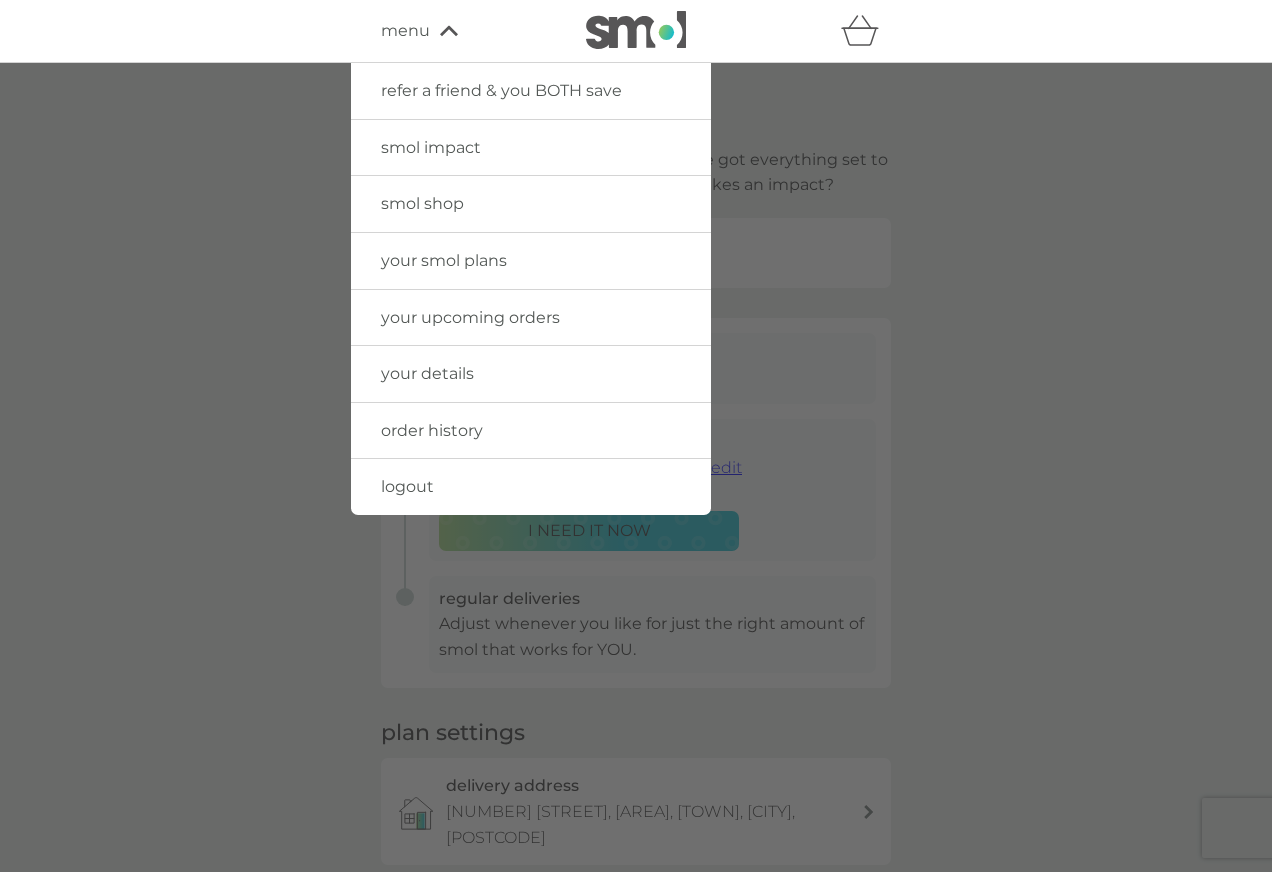 click on "smol shop" at bounding box center [422, 203] 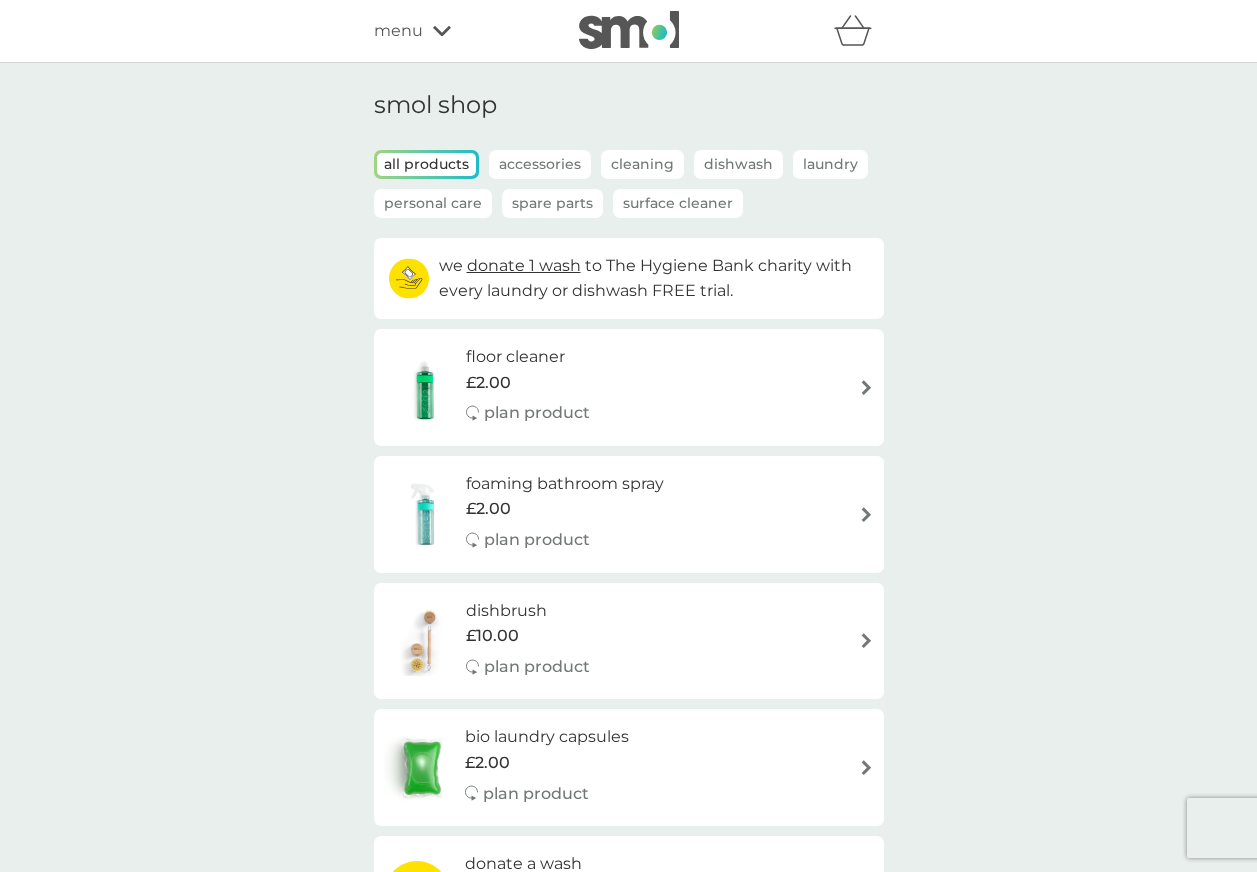 scroll, scrollTop: 100, scrollLeft: 0, axis: vertical 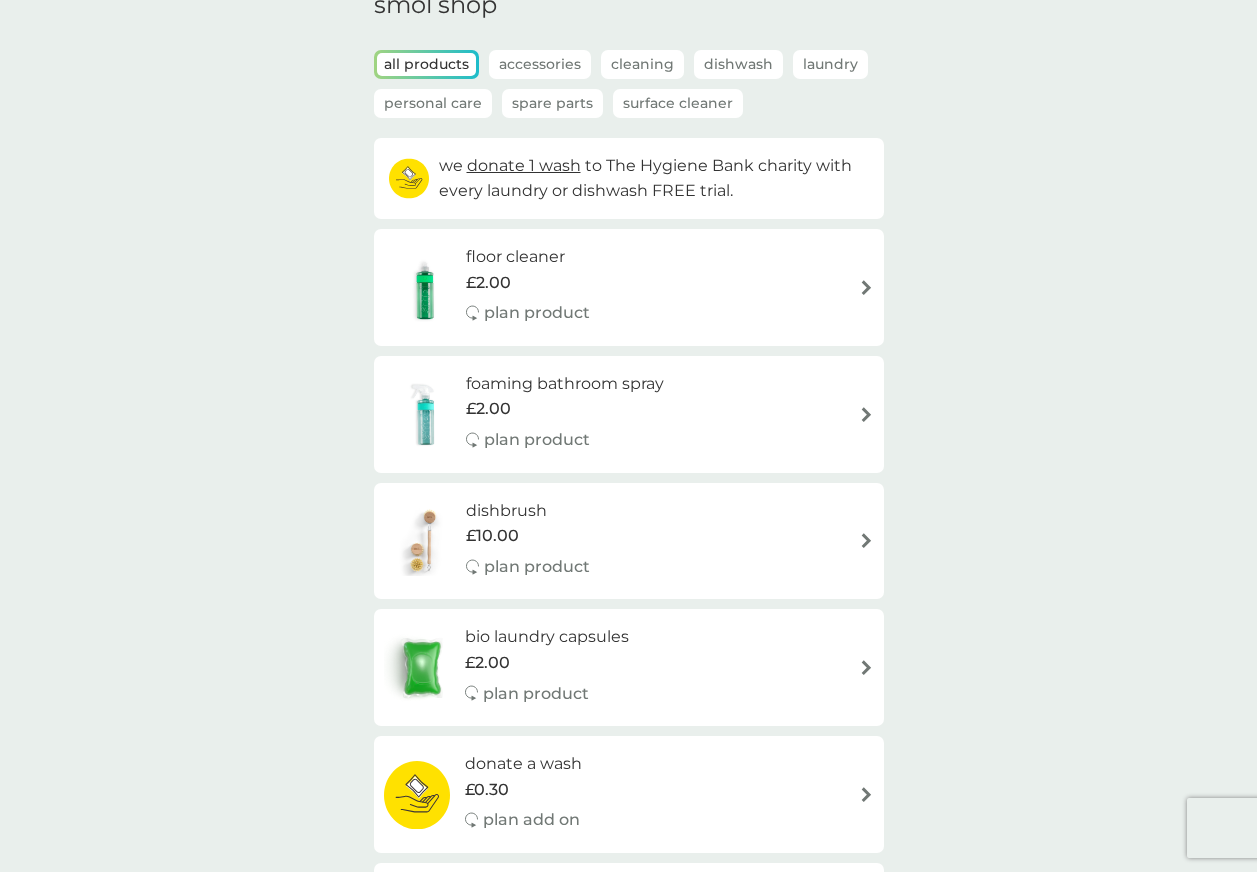 click on "floor cleaner £2.00 plan product" at bounding box center (629, 287) 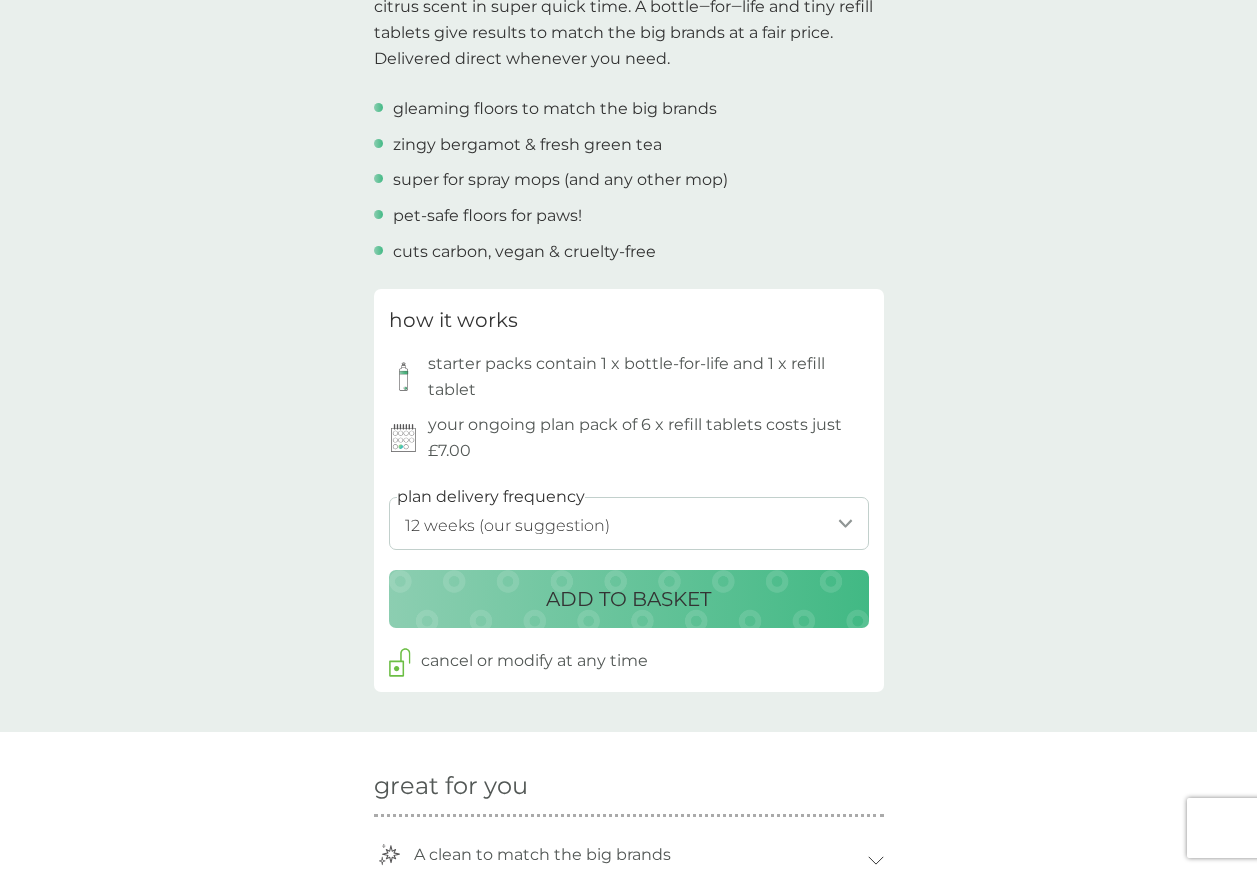 scroll, scrollTop: 700, scrollLeft: 0, axis: vertical 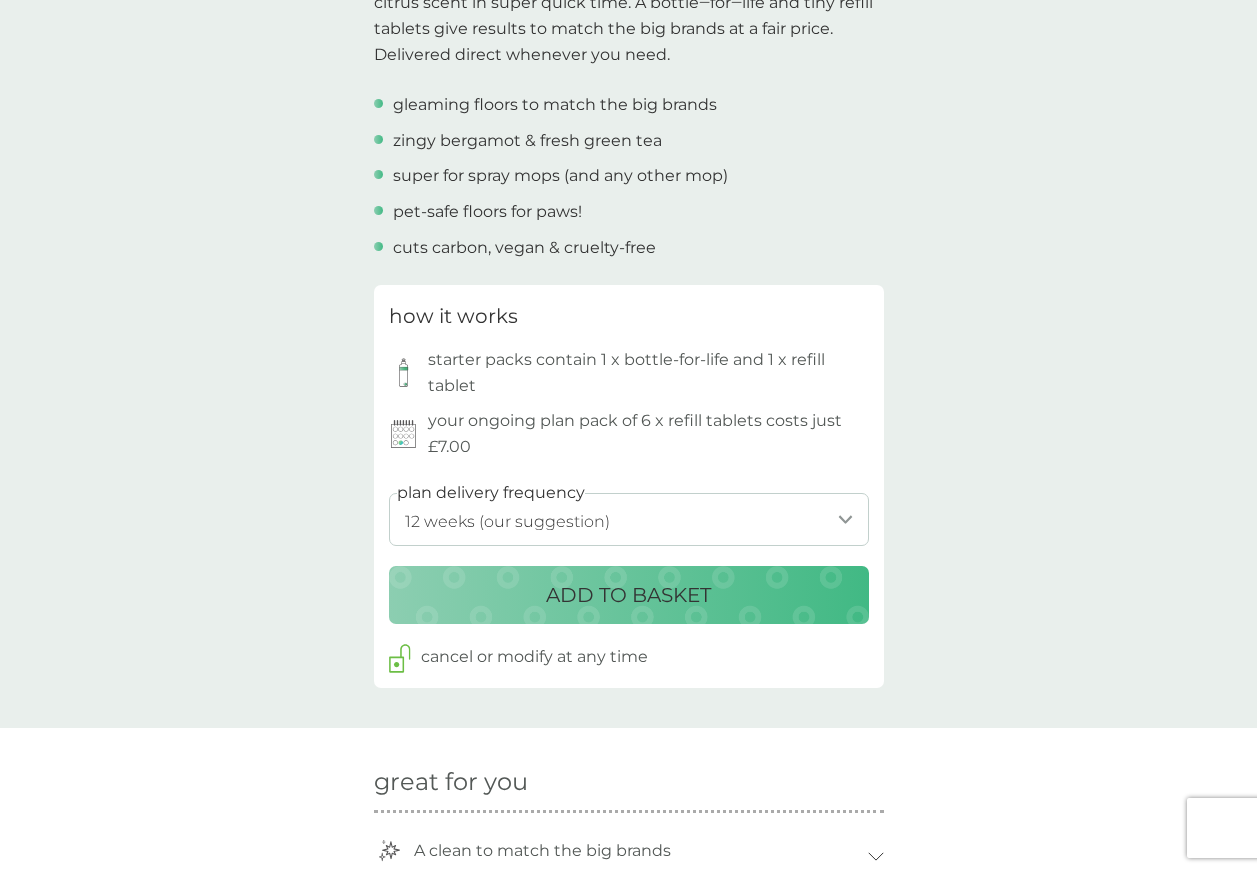 click on "1 week  2 weeks  3 weeks  4 weeks  5 weeks  6 weeks  7 weeks  8 weeks  9 weeks  10 weeks  11 weeks  12 weeks (our suggestion) 13 weeks  14 weeks  15 weeks  16 weeks  17 weeks  18 weeks  19 weeks  20 weeks  21 weeks  22 weeks  23 weeks  24 weeks  25 weeks  26 weeks" at bounding box center [629, 519] 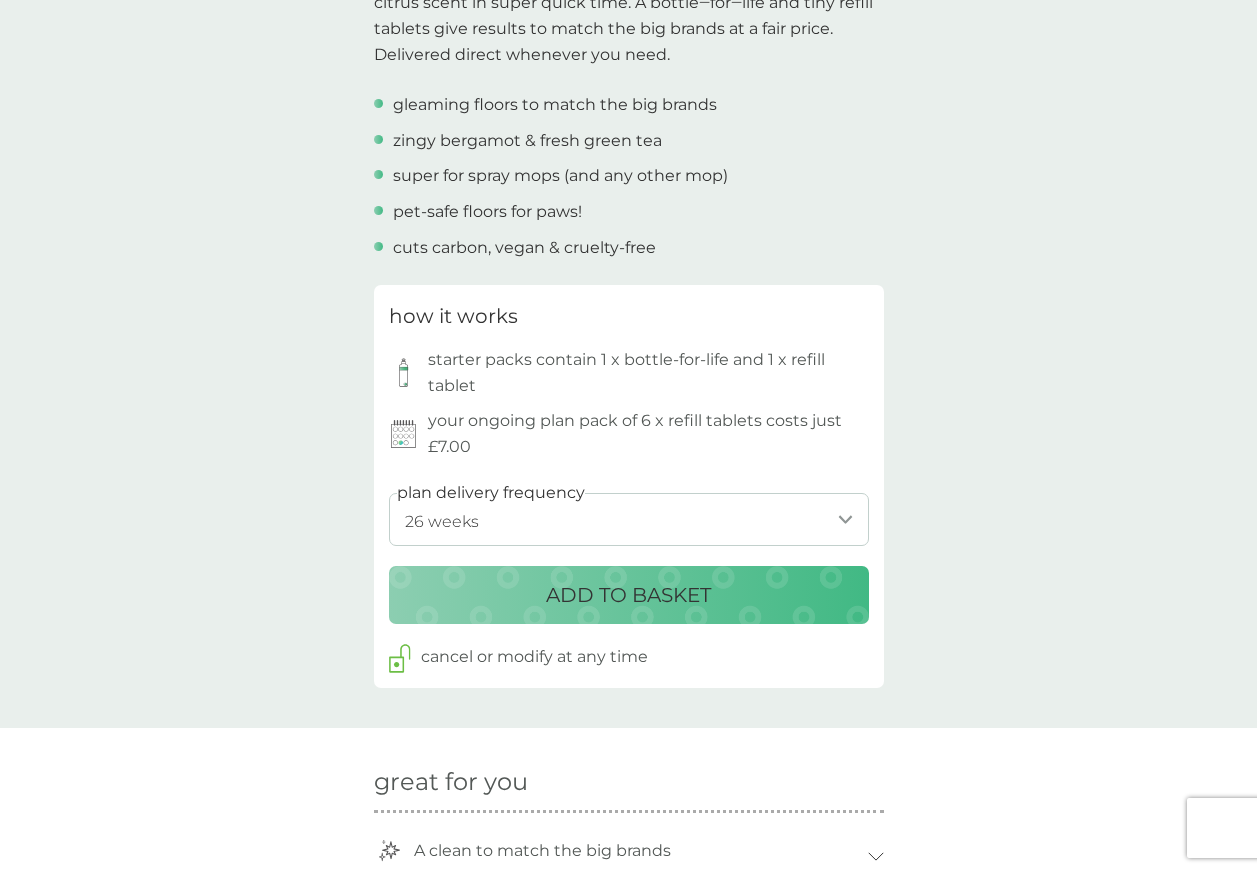 click on "1 week  2 weeks  3 weeks  4 weeks  5 weeks  6 weeks  7 weeks  8 weeks  9 weeks  10 weeks  11 weeks  12 weeks (our suggestion) 13 weeks  14 weeks  15 weeks  16 weeks  17 weeks  18 weeks  19 weeks  20 weeks  21 weeks  22 weeks  23 weeks  24 weeks  25 weeks  26 weeks" at bounding box center [629, 519] 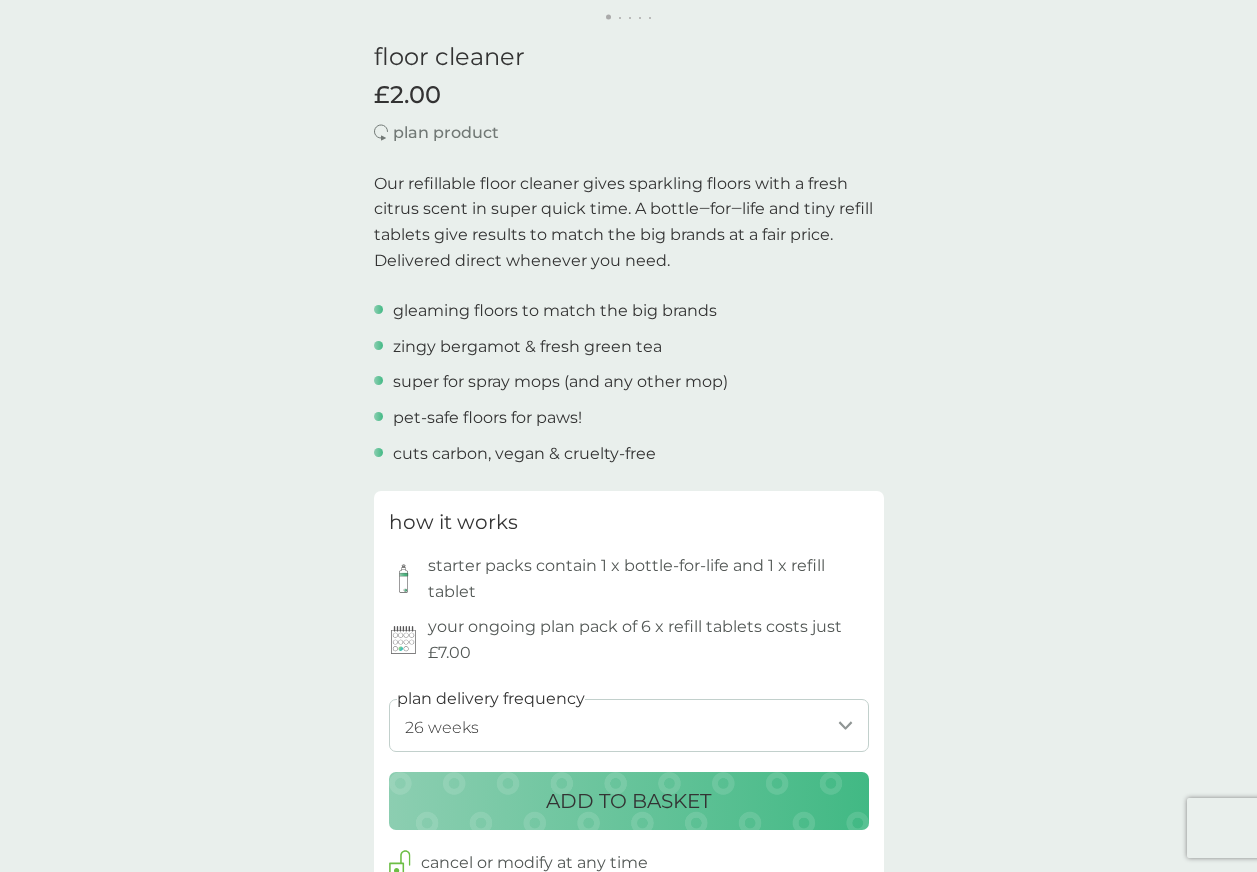 scroll, scrollTop: 500, scrollLeft: 0, axis: vertical 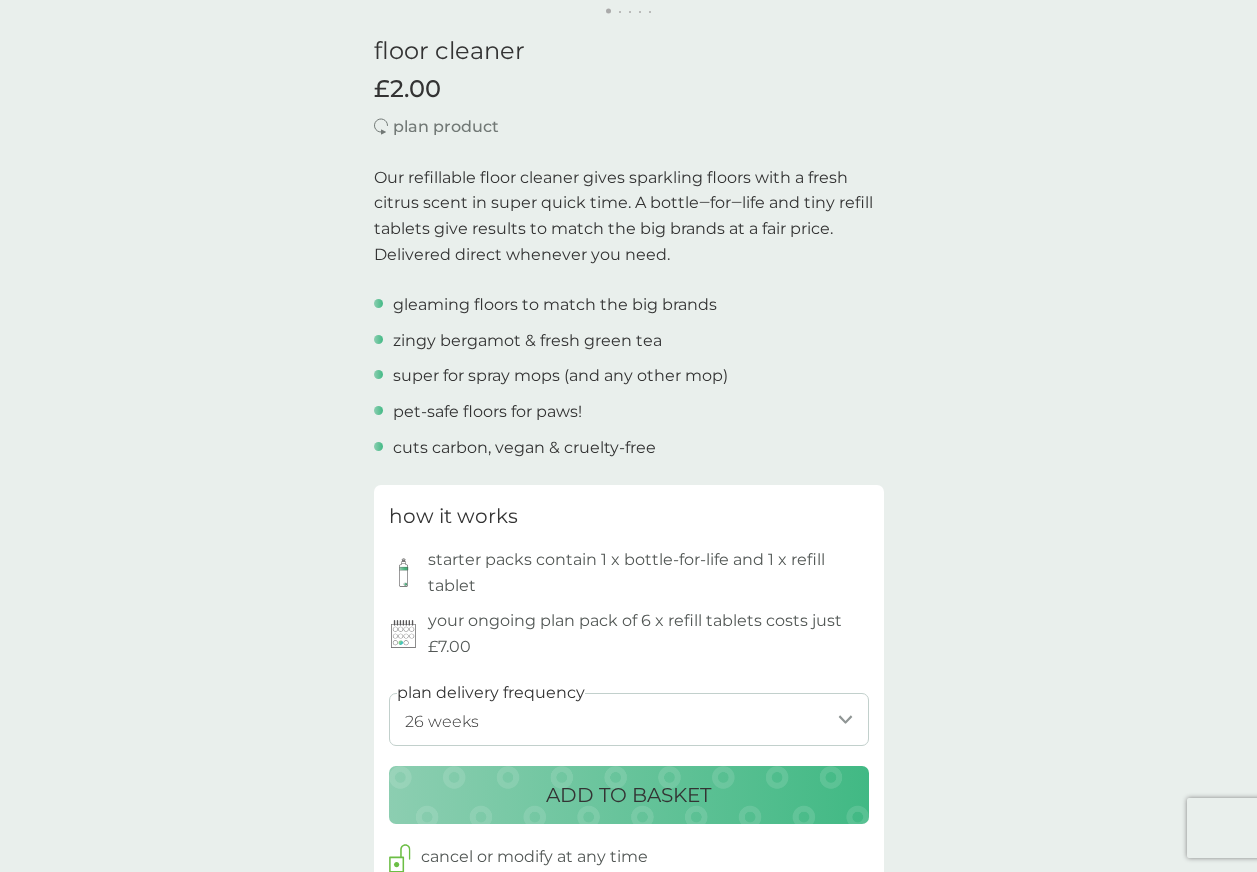 click on "1 week  2 weeks  3 weeks  4 weeks  5 weeks  6 weeks  7 weeks  8 weeks  9 weeks  10 weeks  11 weeks  12 weeks (our suggestion) 13 weeks  14 weeks  15 weeks  16 weeks  17 weeks  18 weeks  19 weeks  20 weeks  21 weeks  22 weeks  23 weeks  24 weeks  25 weeks  26 weeks" at bounding box center [629, 719] 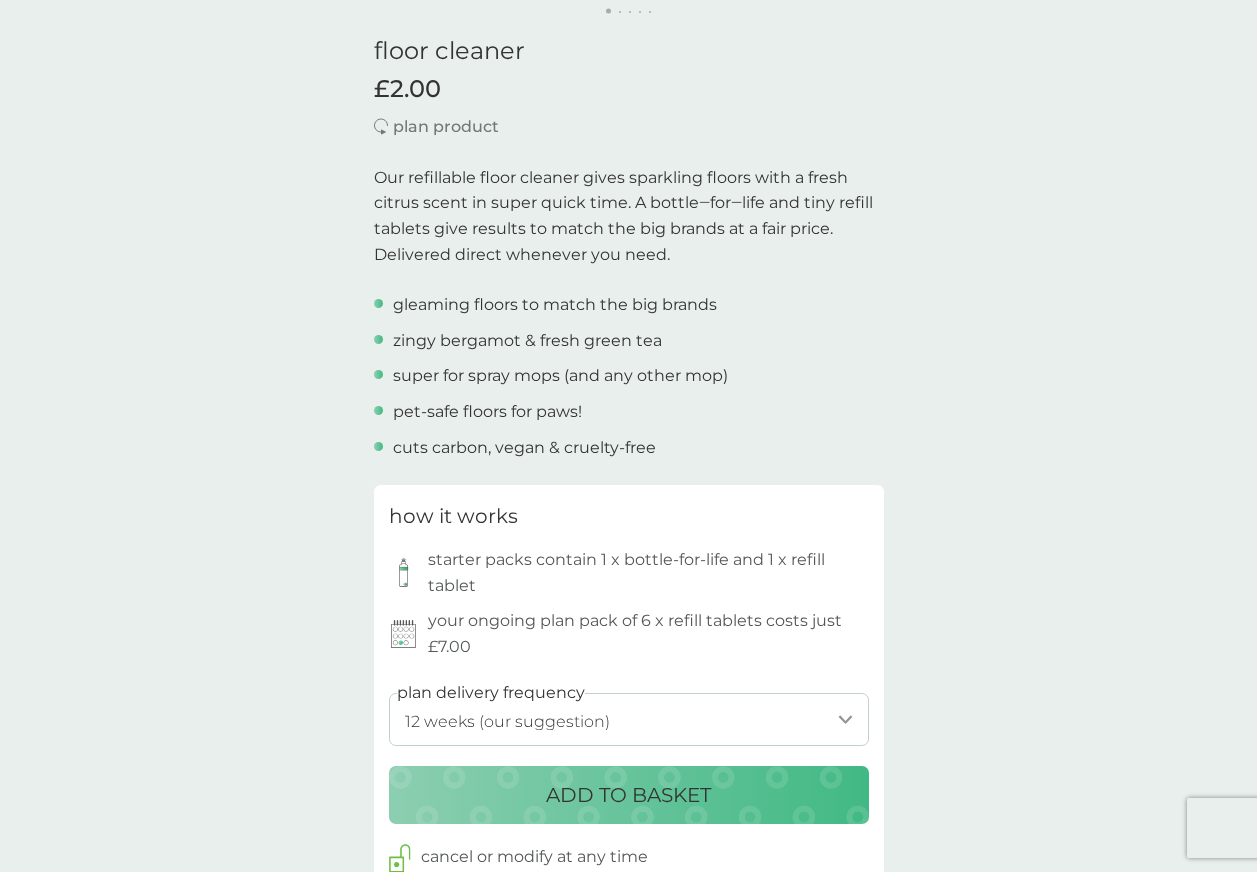 click on "1 week  2 weeks  3 weeks  4 weeks  5 weeks  6 weeks  7 weeks  8 weeks  9 weeks  10 weeks  11 weeks  12 weeks (our suggestion) 13 weeks  14 weeks  15 weeks  16 weeks  17 weeks  18 weeks  19 weeks  20 weeks  21 weeks  22 weeks  23 weeks  24 weeks  25 weeks  26 weeks" at bounding box center [629, 719] 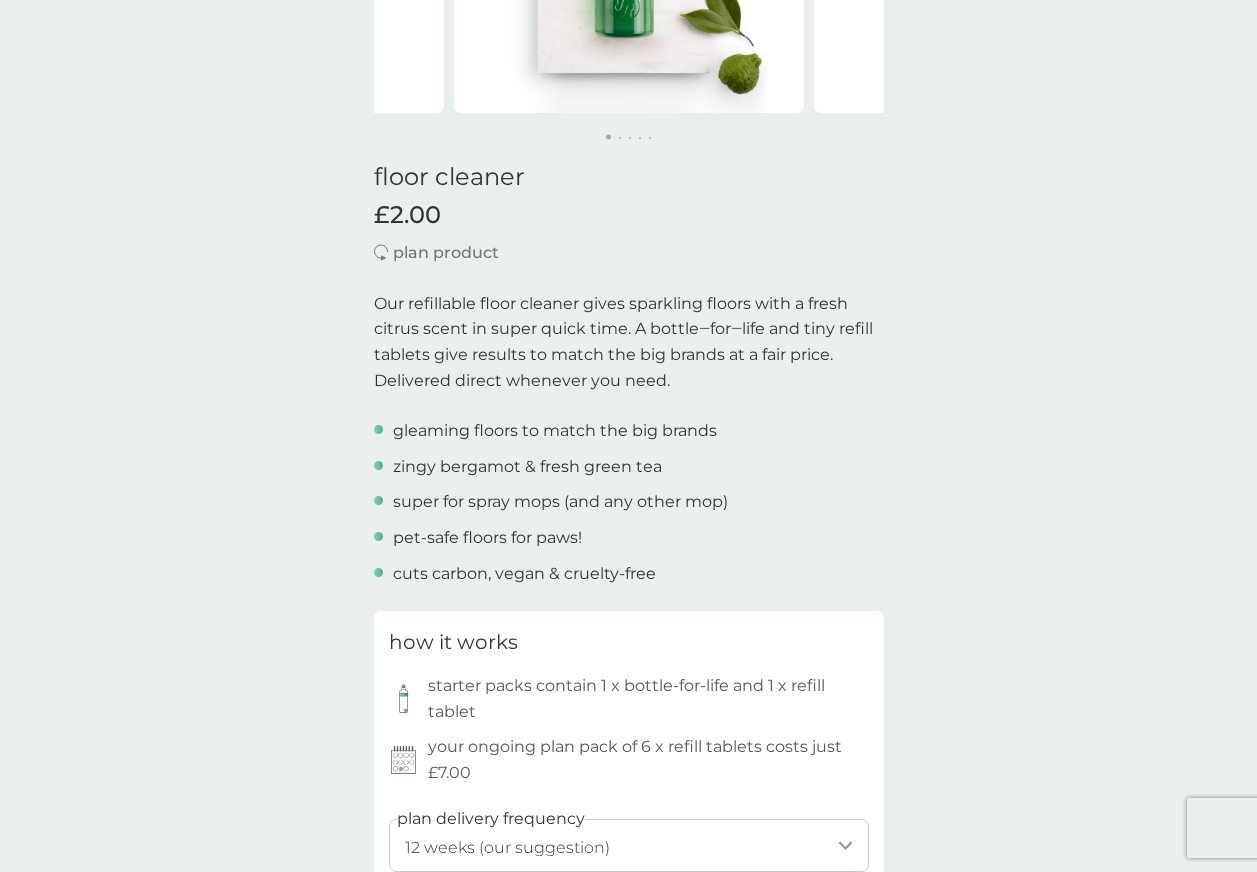 scroll, scrollTop: 700, scrollLeft: 0, axis: vertical 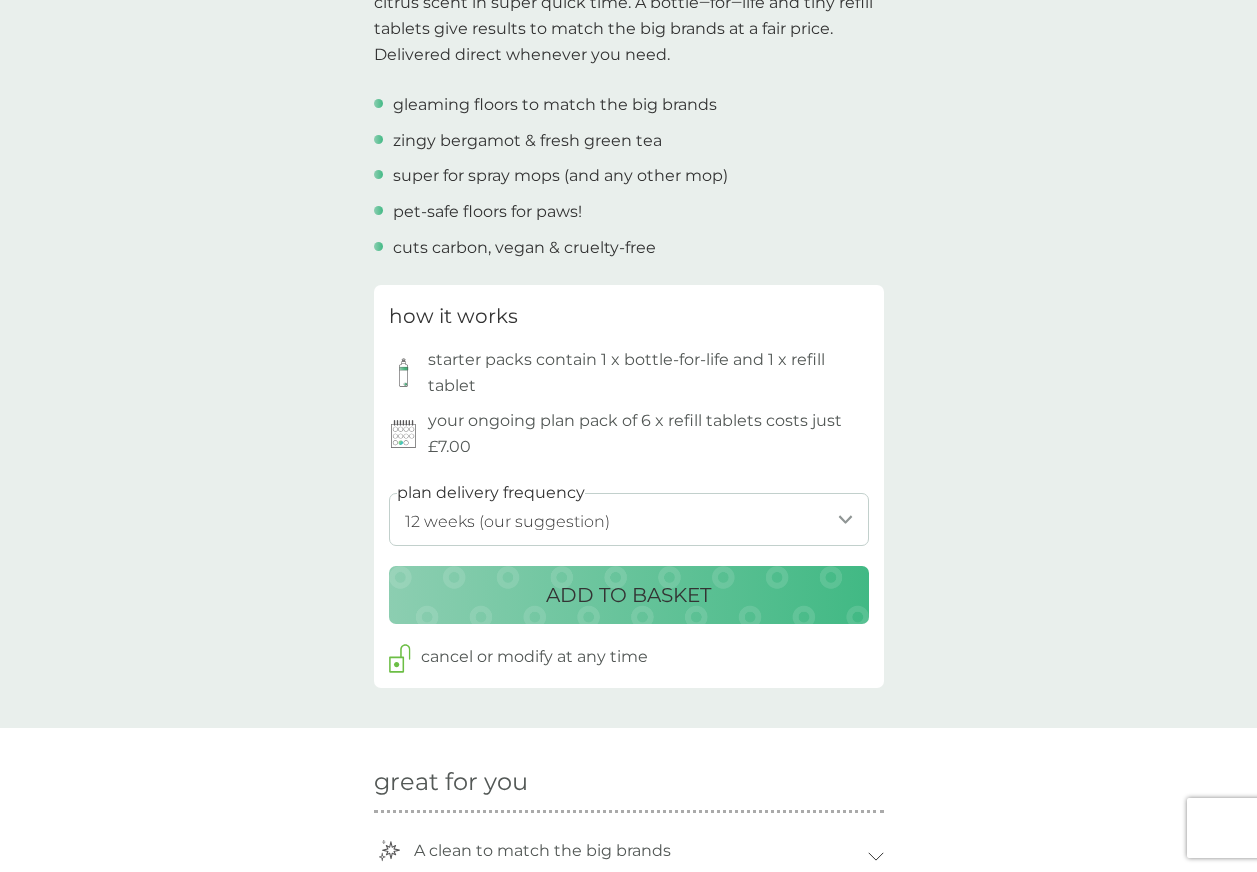 click on "ADD TO BASKET" at bounding box center (628, 595) 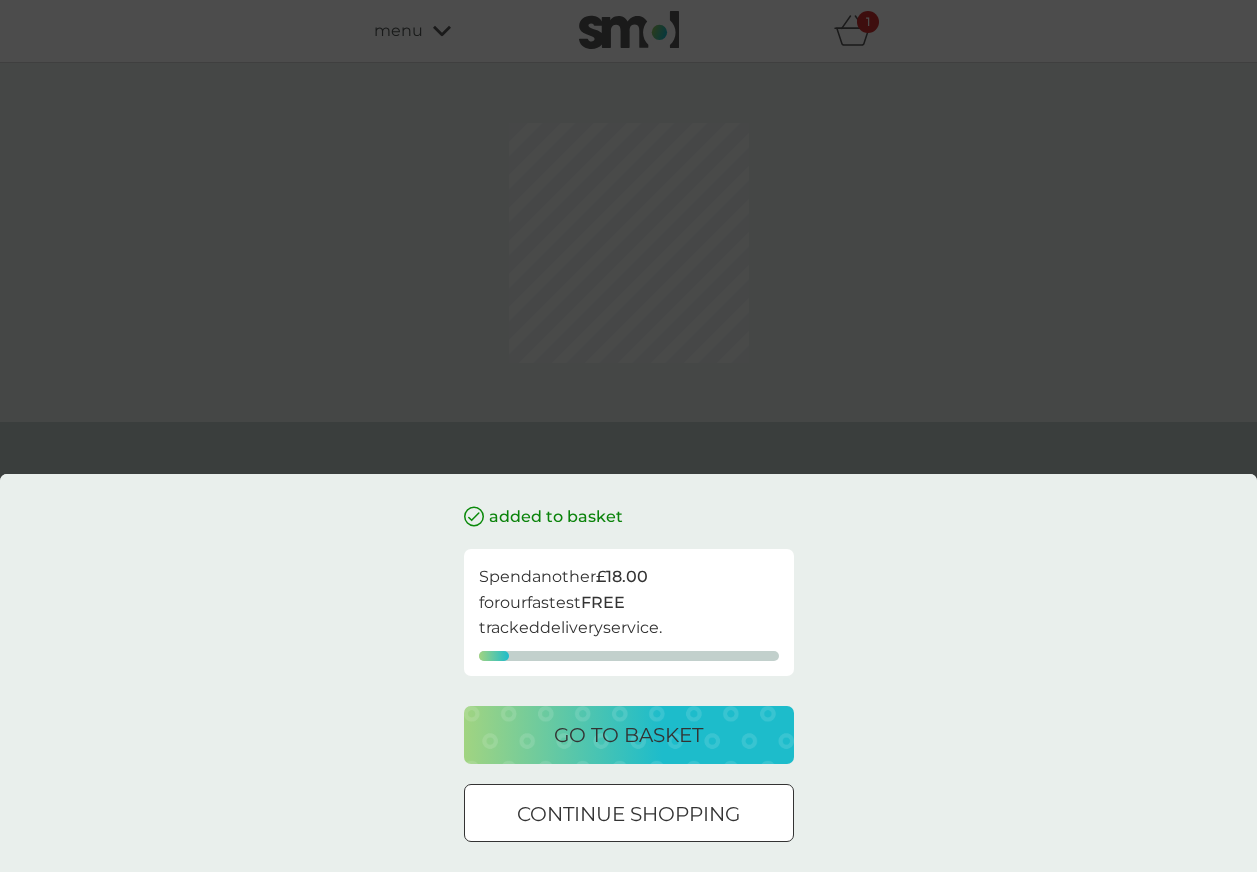 scroll, scrollTop: 0, scrollLeft: 0, axis: both 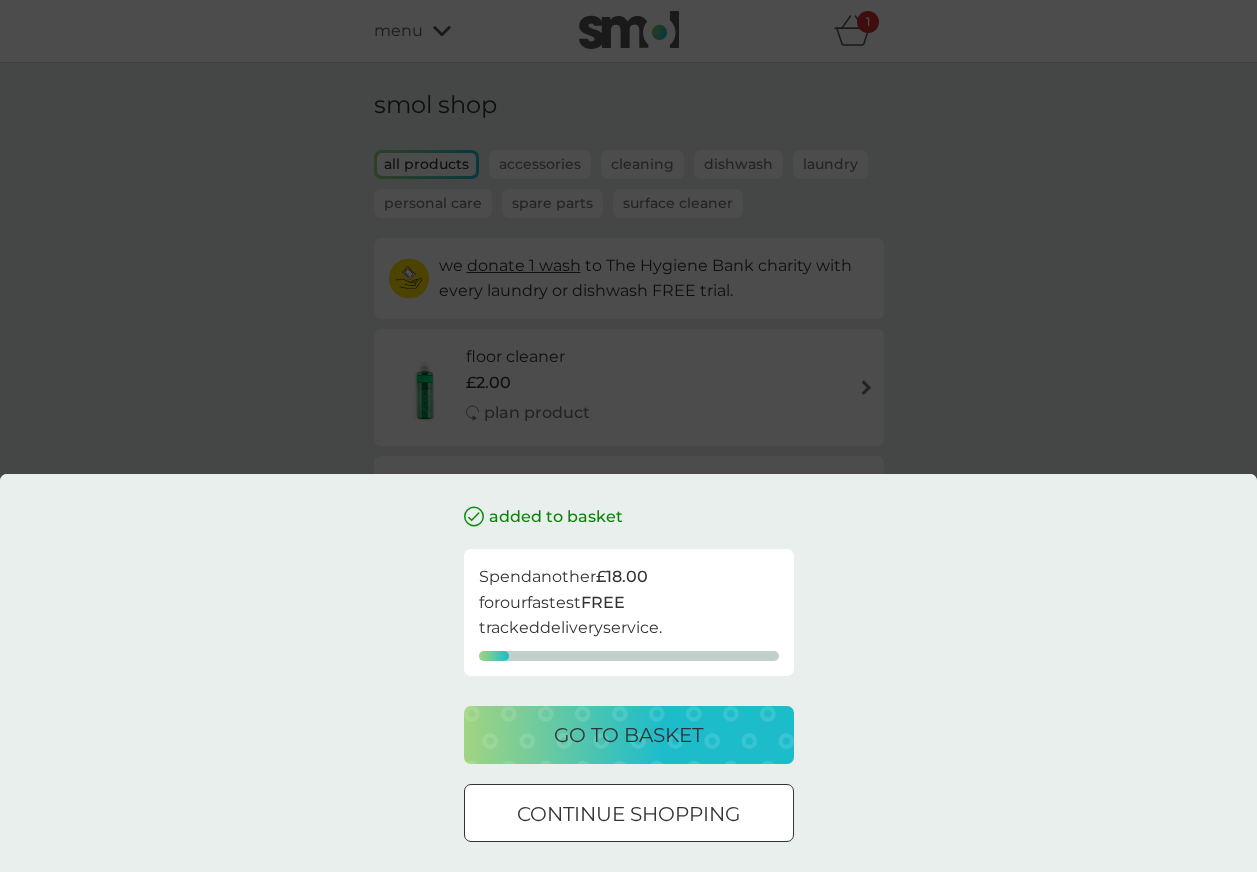 click on "continue shopping" at bounding box center (628, 814) 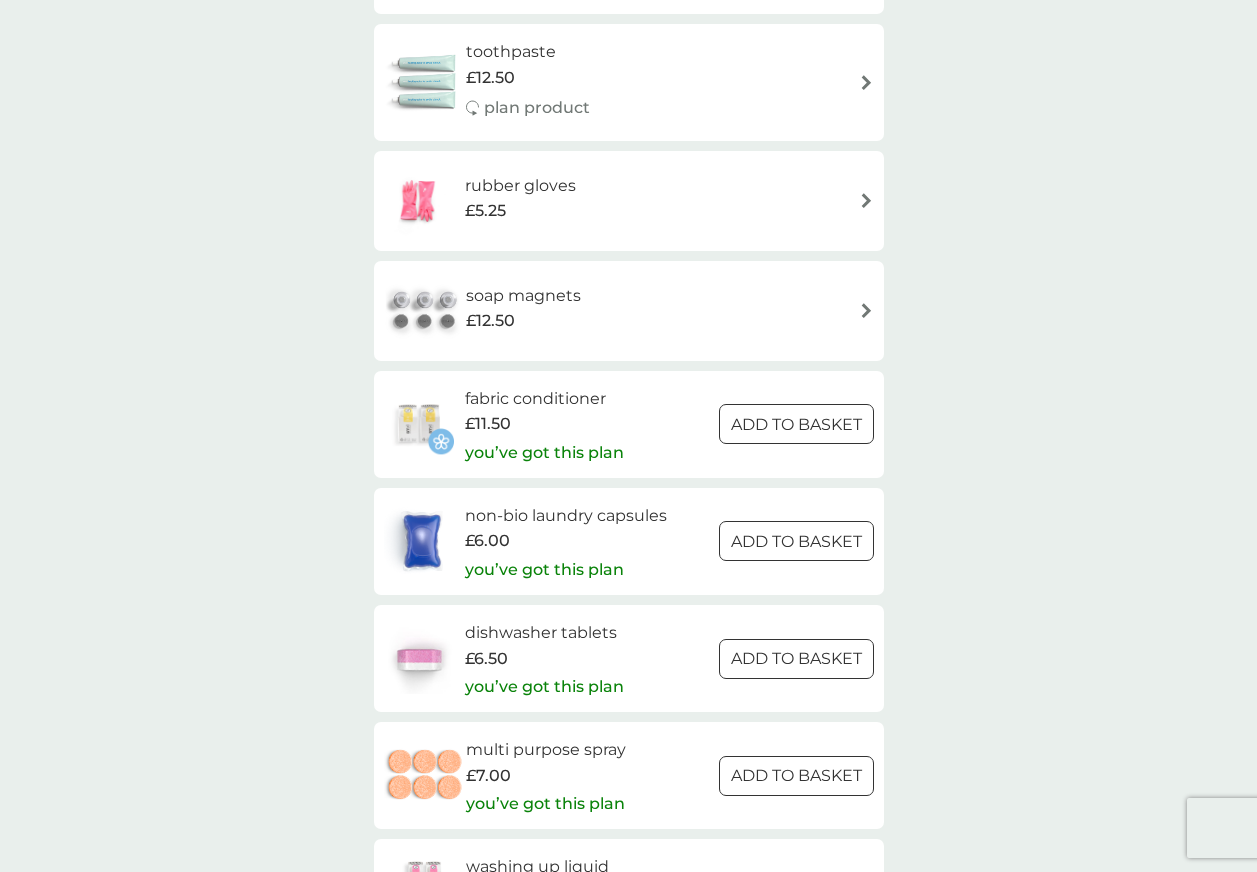 scroll, scrollTop: 2400, scrollLeft: 0, axis: vertical 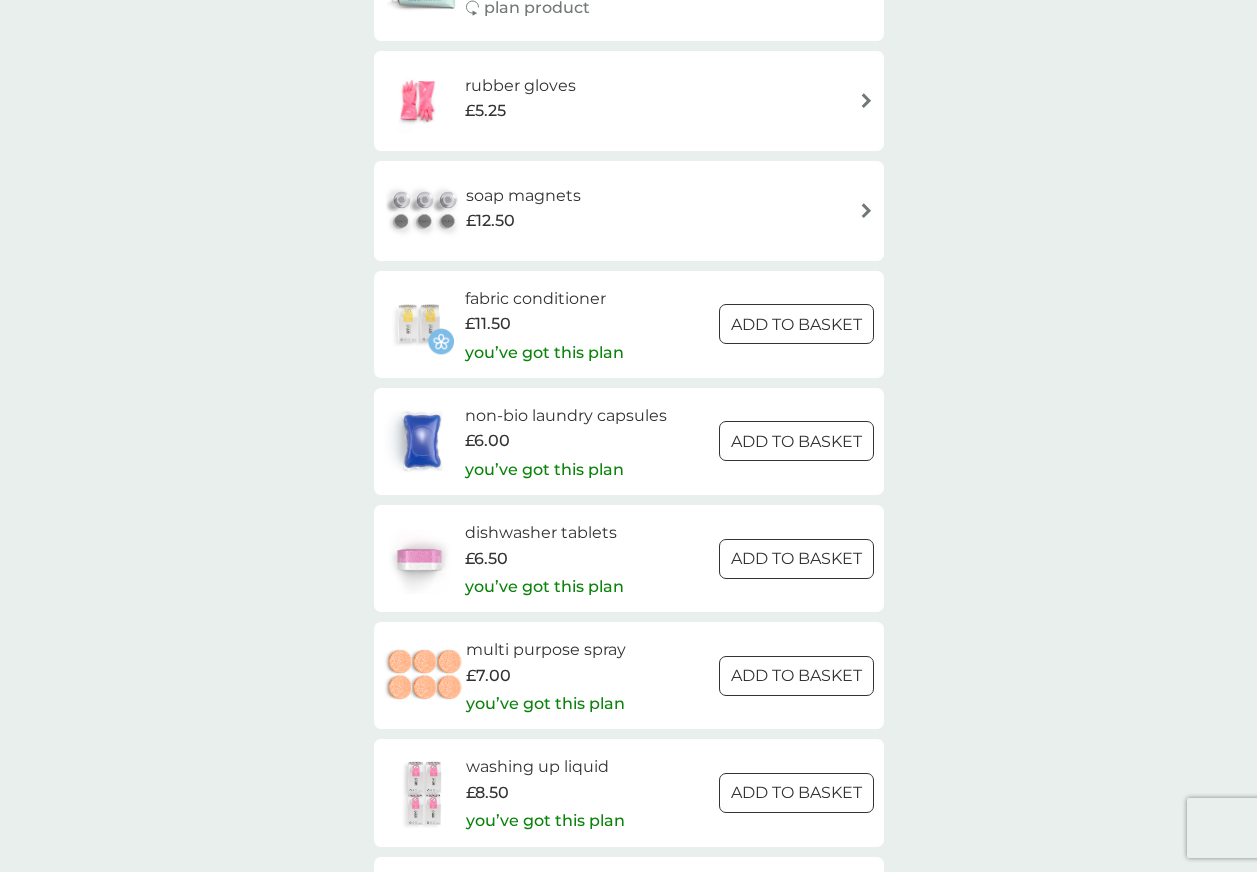 click on "ADD TO BASKET" at bounding box center (796, 559) 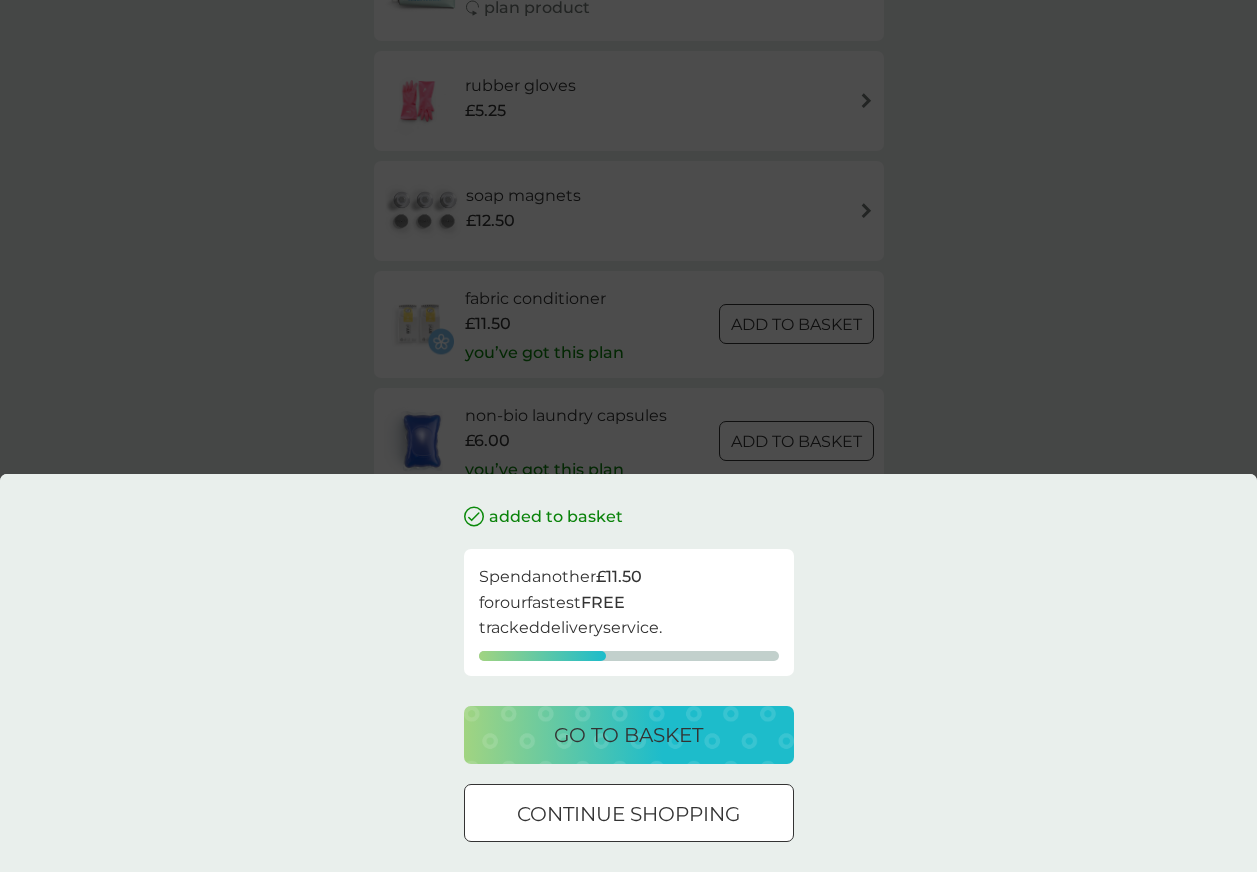 click at bounding box center (629, 814) 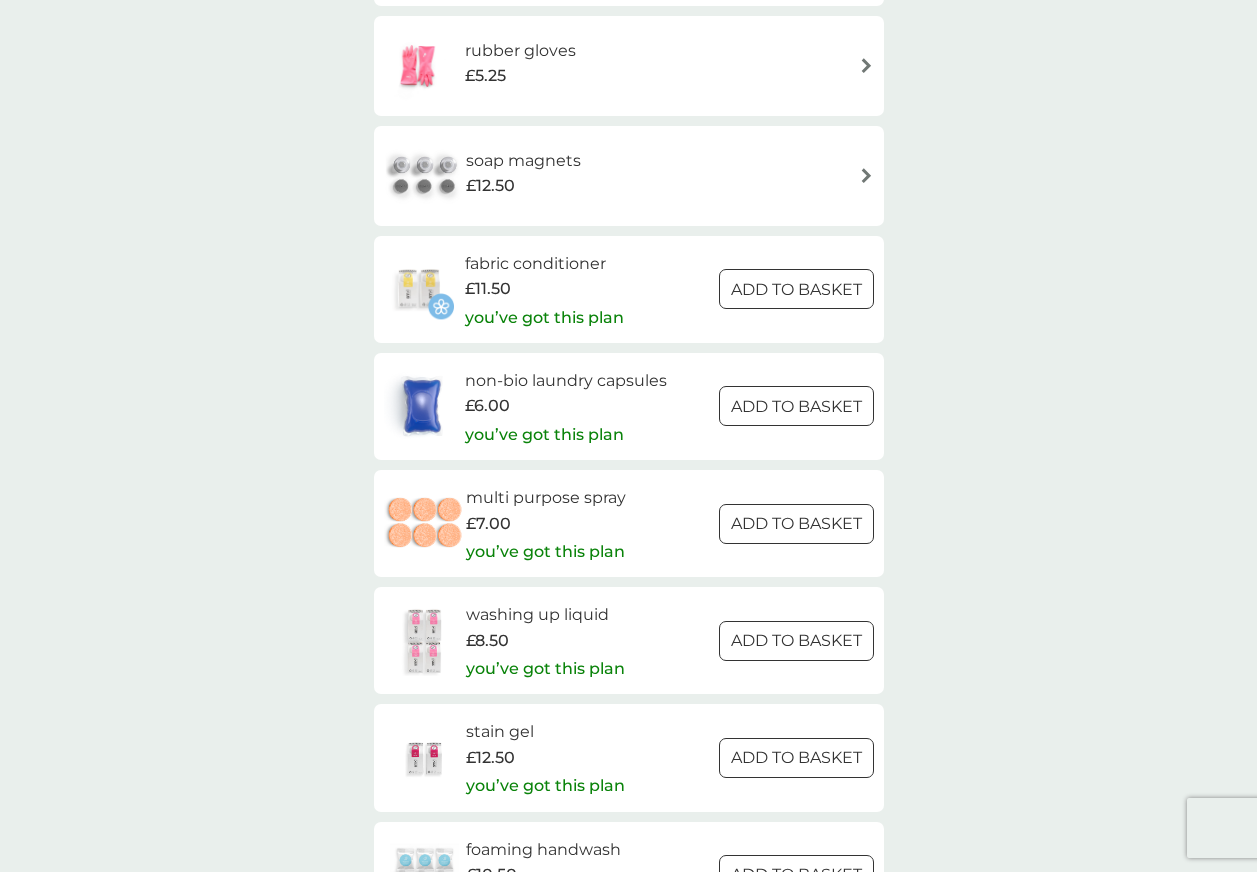 scroll, scrollTop: 2400, scrollLeft: 0, axis: vertical 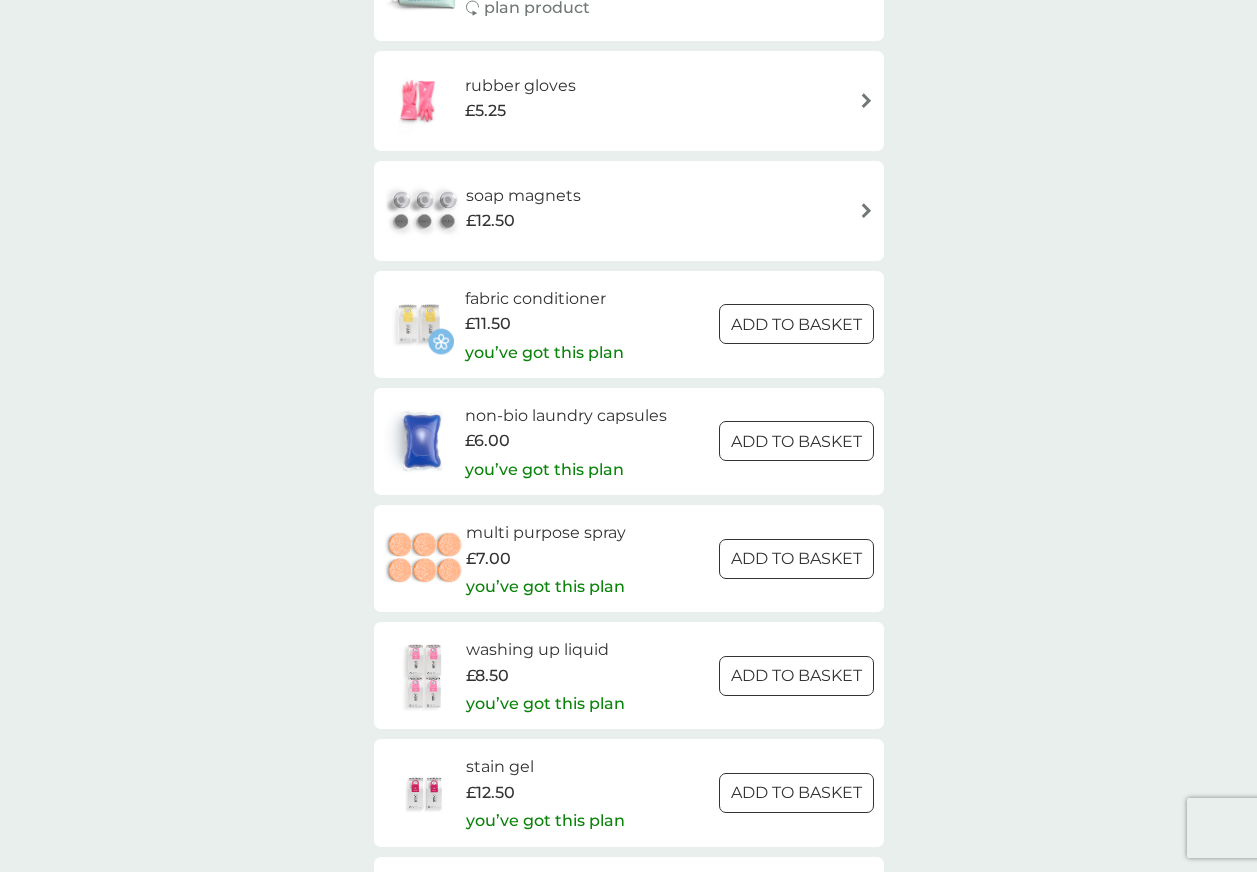 click at bounding box center [796, 441] 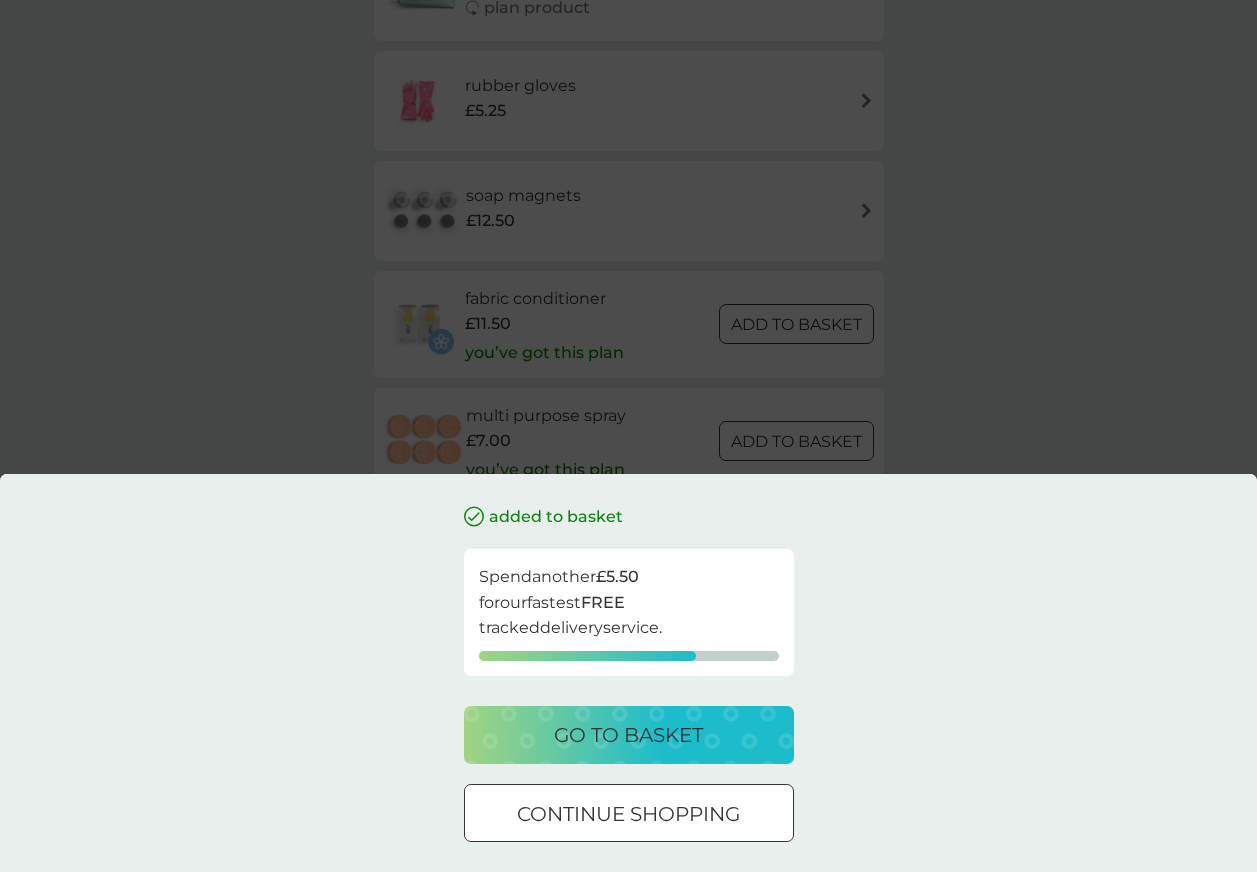 click on "continue shopping" at bounding box center (629, 813) 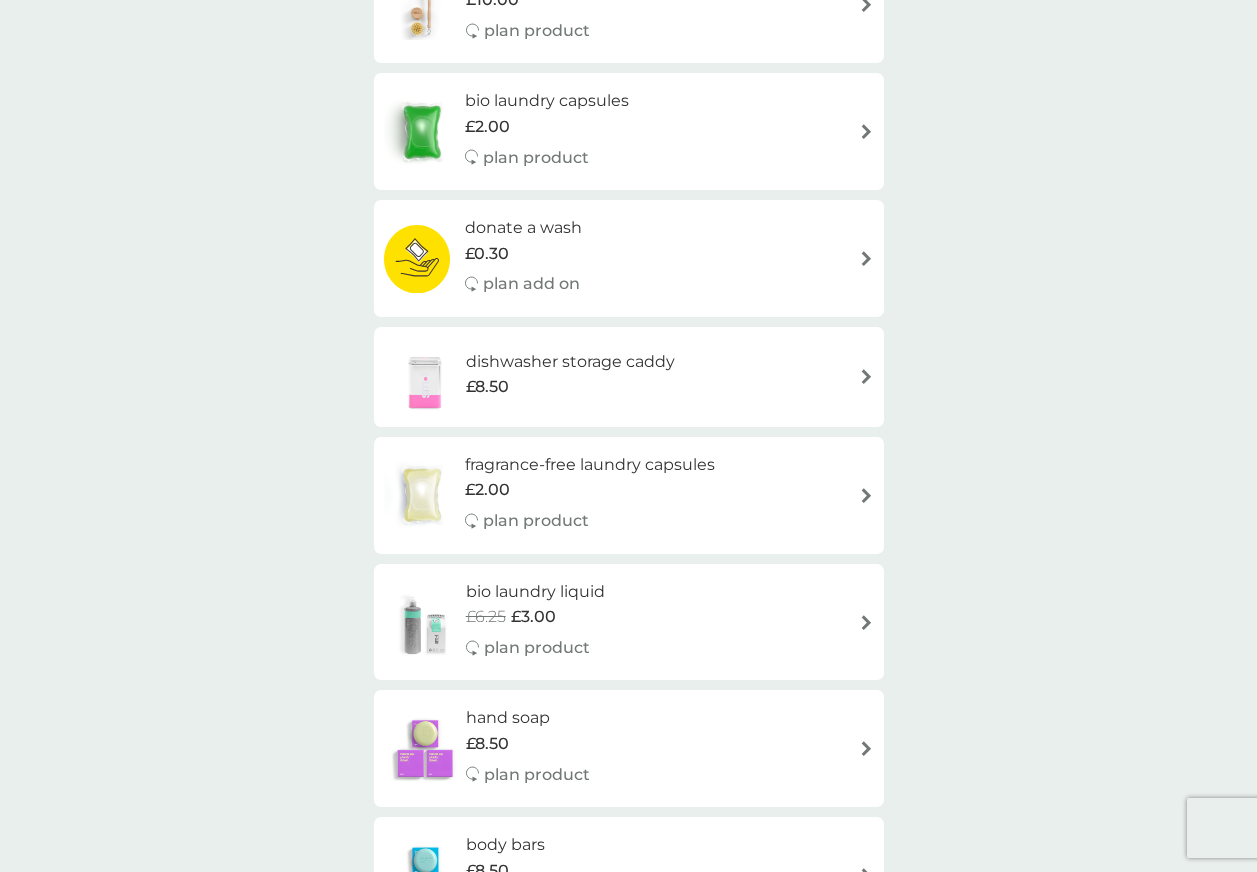 scroll, scrollTop: 600, scrollLeft: 0, axis: vertical 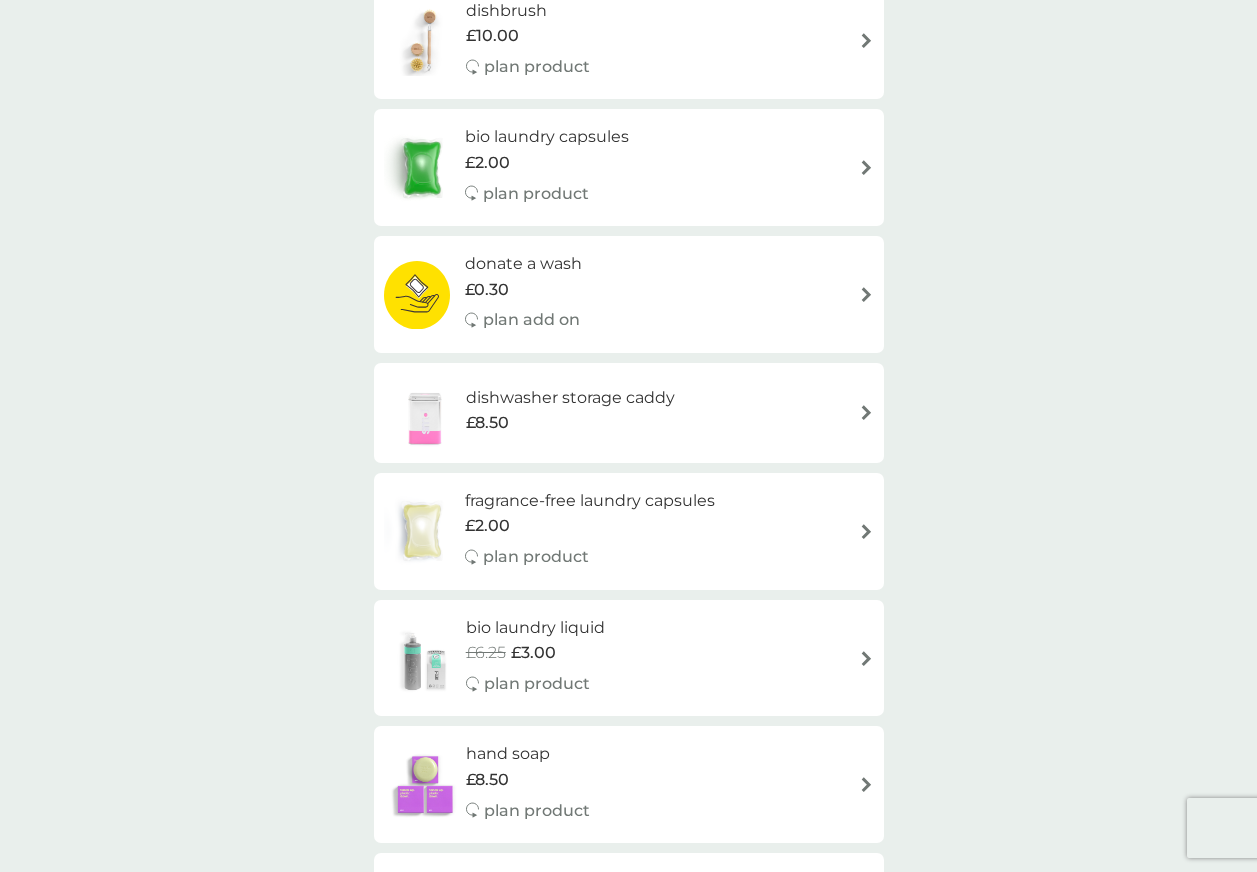click on "dishwasher storage caddy £8.50" at bounding box center [629, 413] 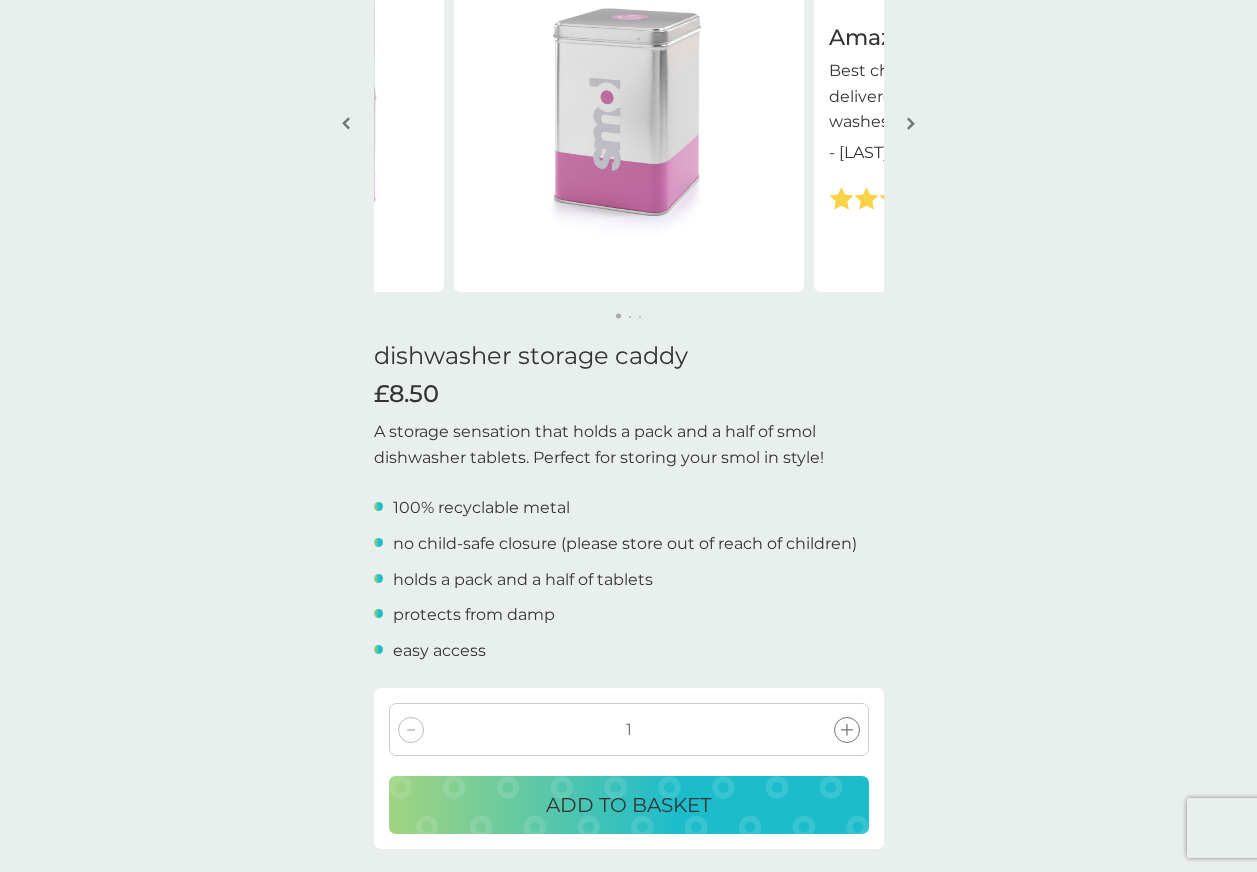 scroll, scrollTop: 200, scrollLeft: 0, axis: vertical 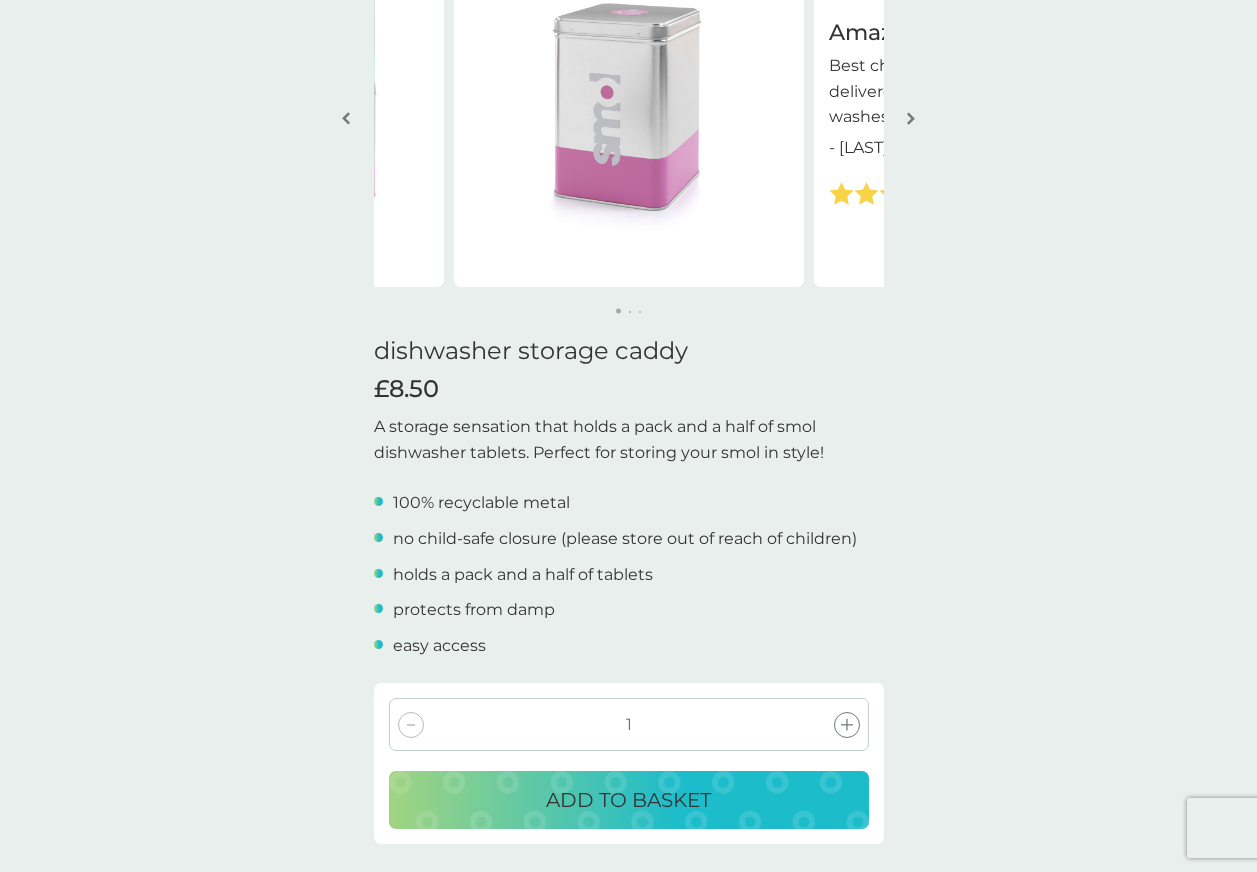 click on "ADD TO BASKET" at bounding box center (628, 800) 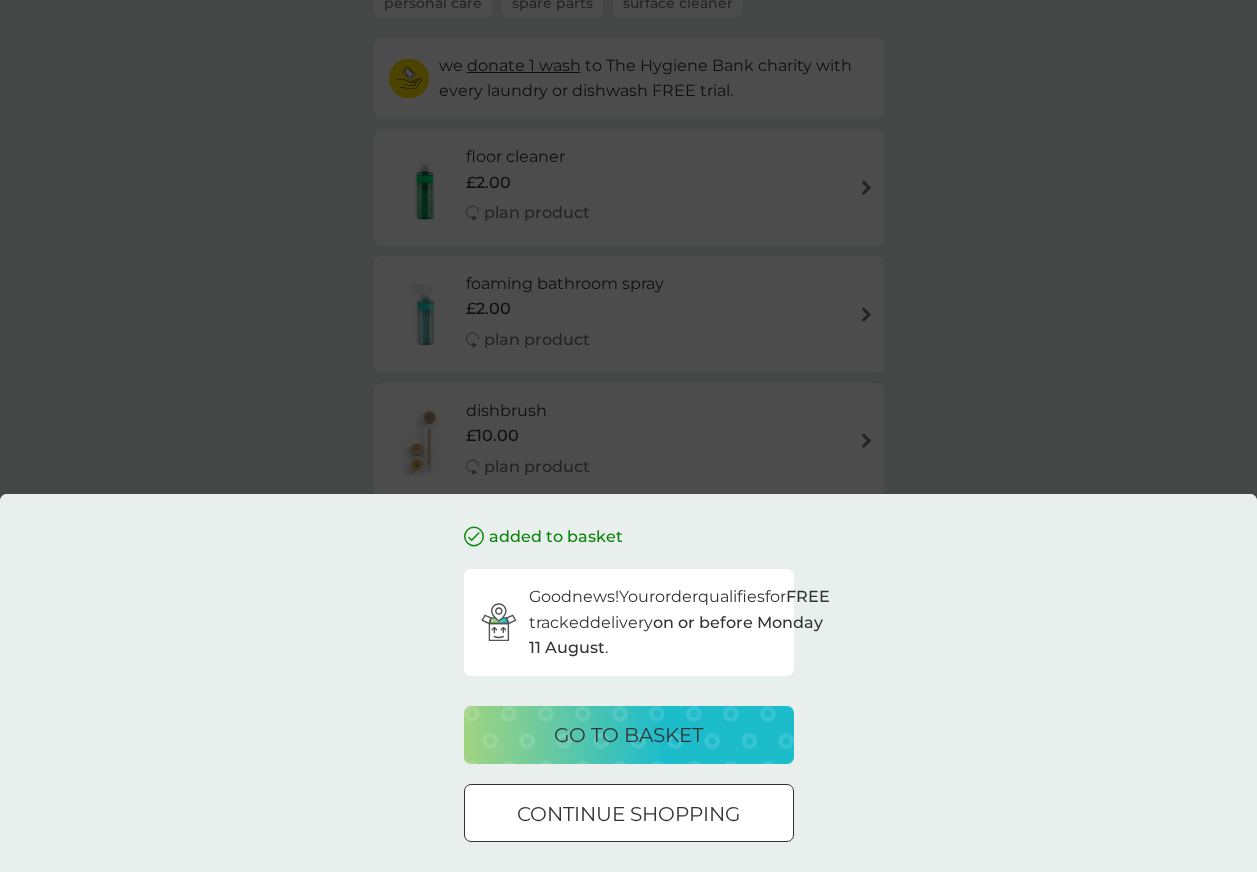 scroll, scrollTop: 0, scrollLeft: 0, axis: both 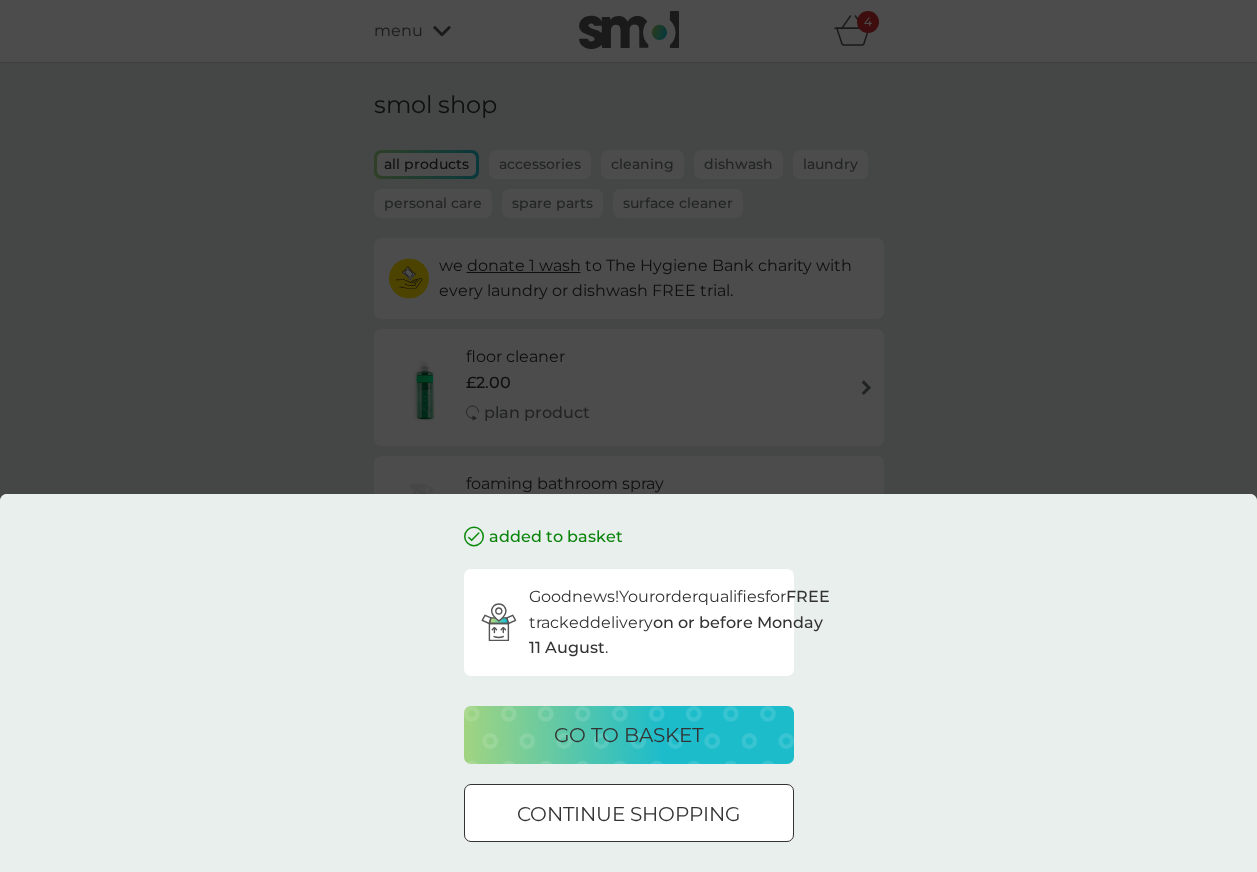 click on "go to basket" at bounding box center (628, 735) 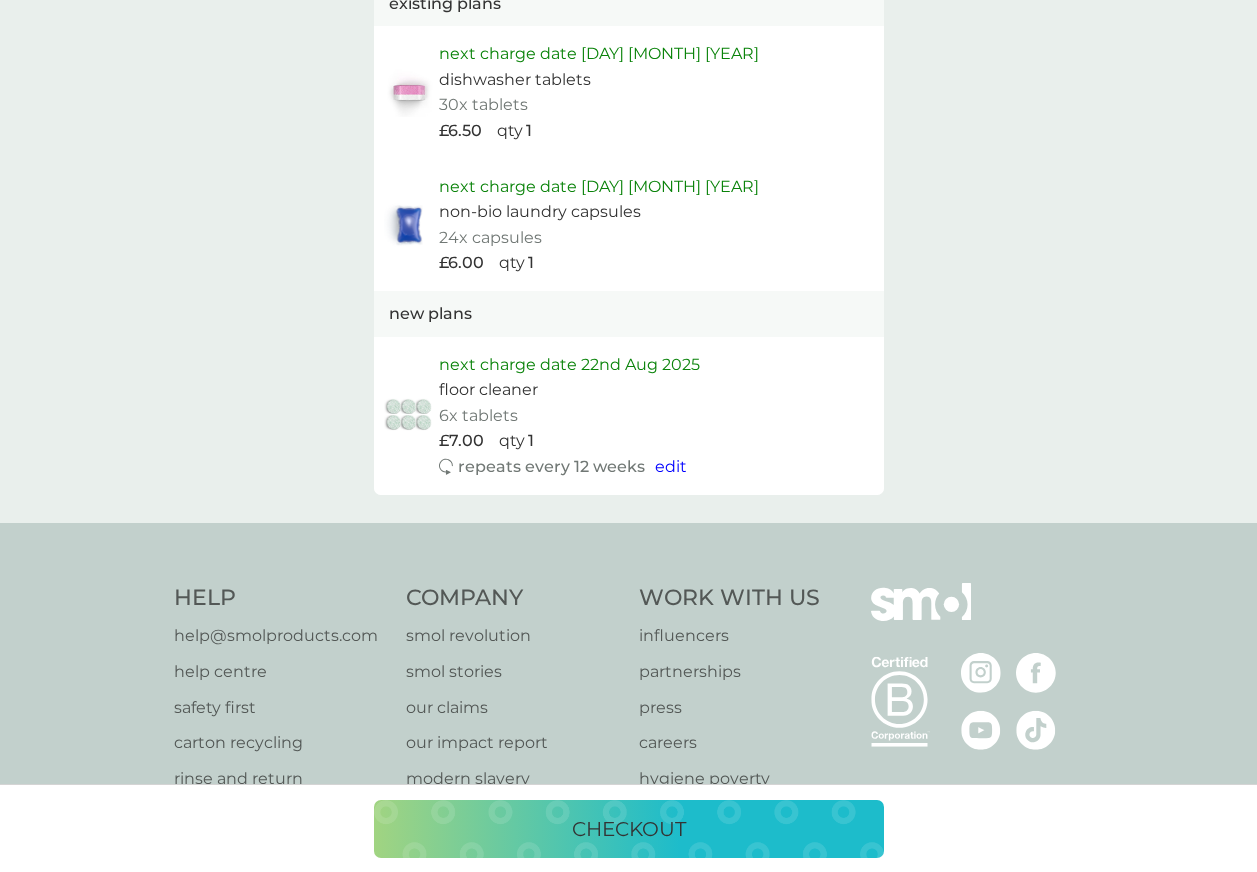 scroll, scrollTop: 1413, scrollLeft: 0, axis: vertical 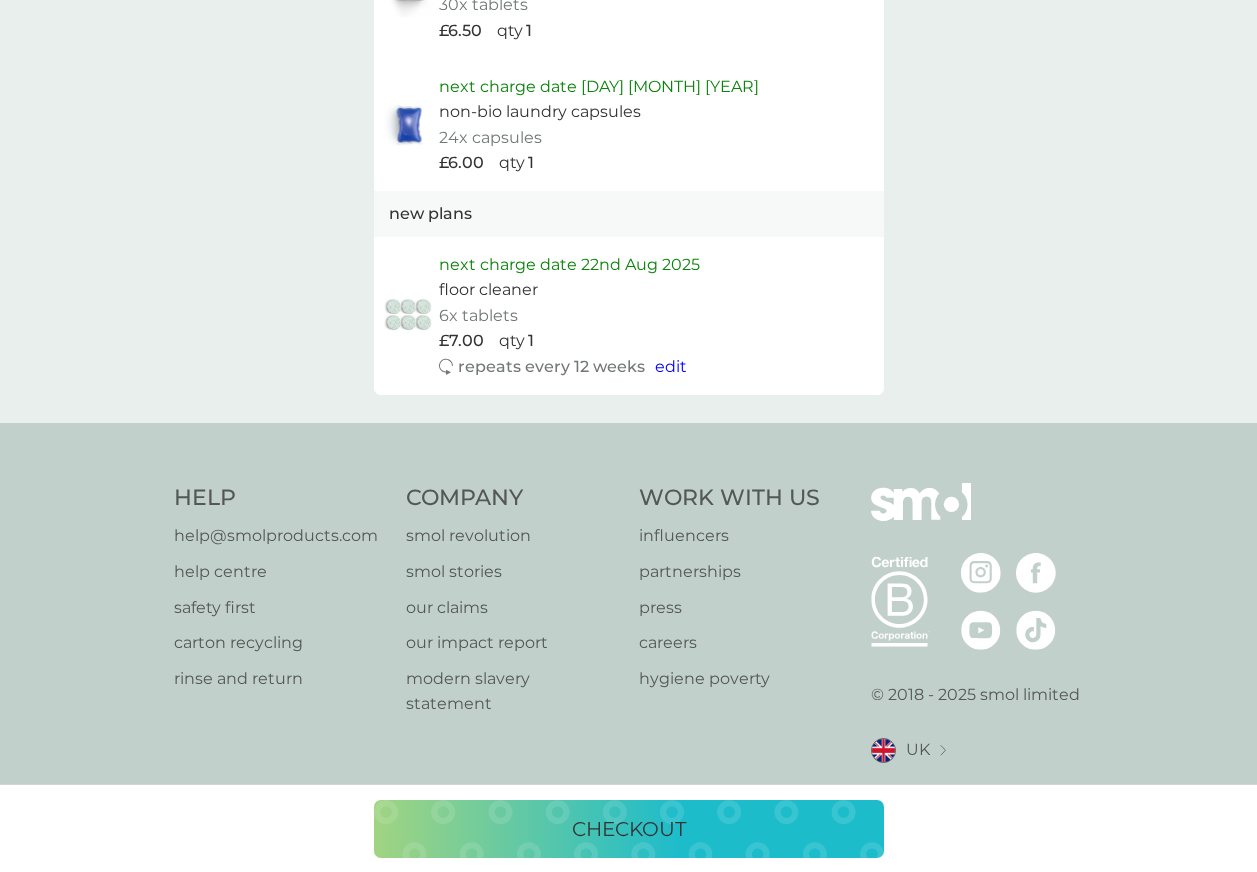 click on "checkout" at bounding box center (629, 829) 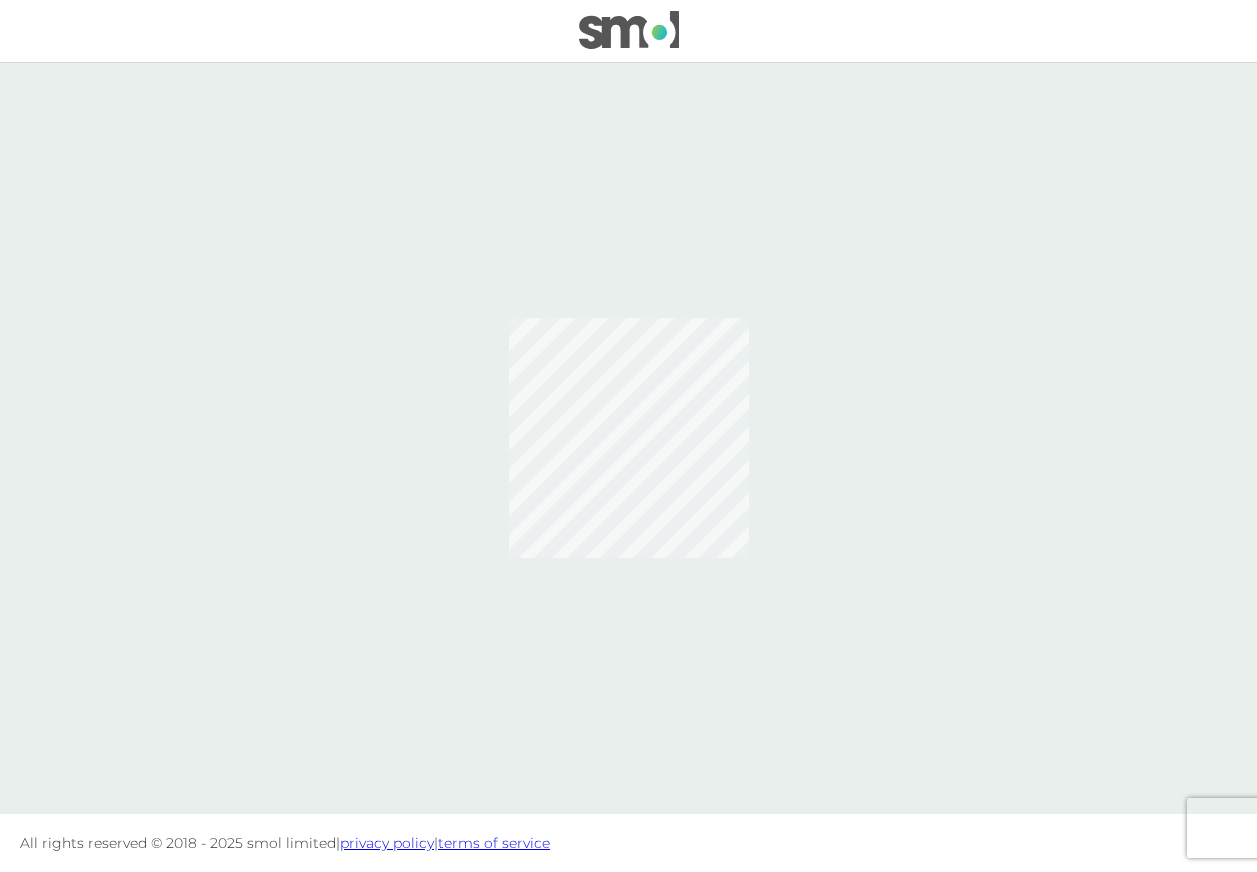 scroll, scrollTop: 0, scrollLeft: 0, axis: both 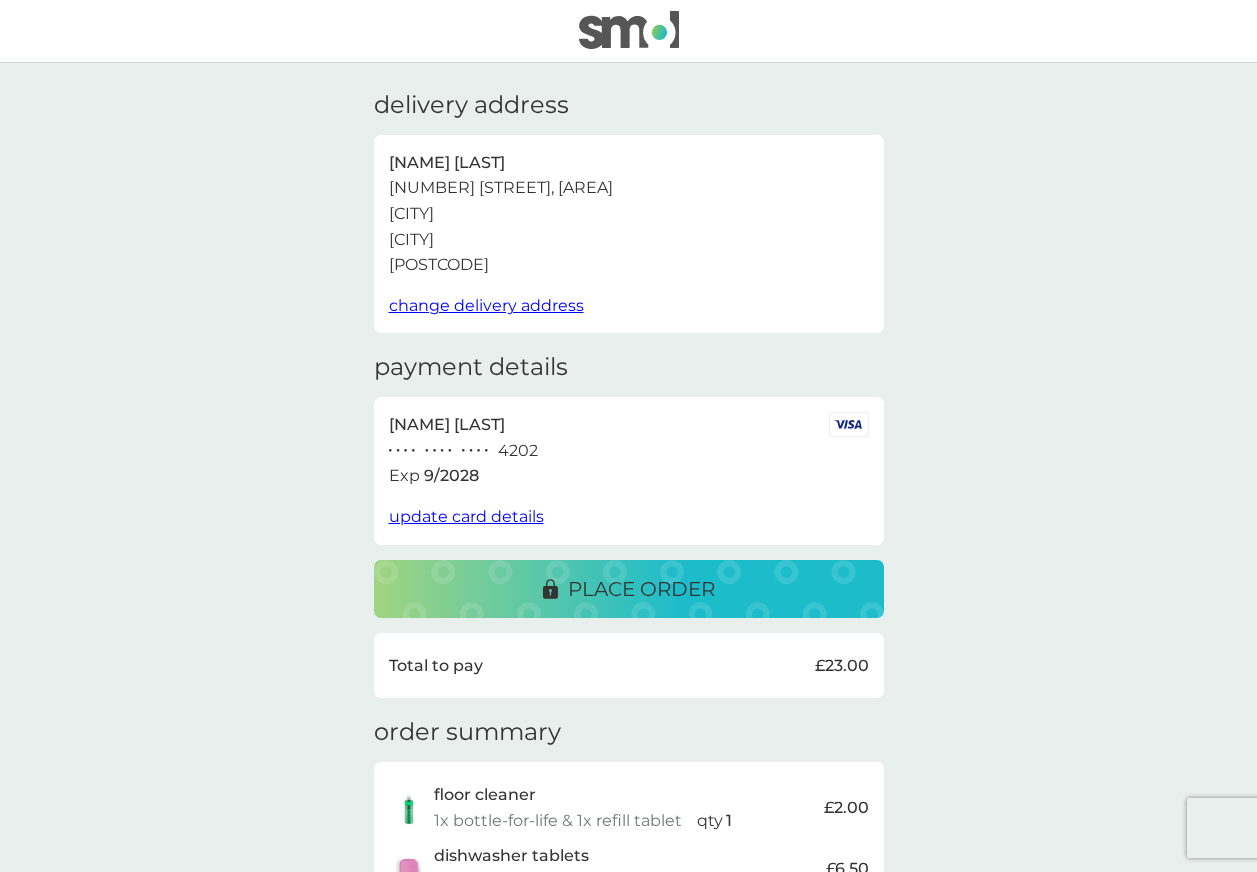 click on "place order" at bounding box center (641, 589) 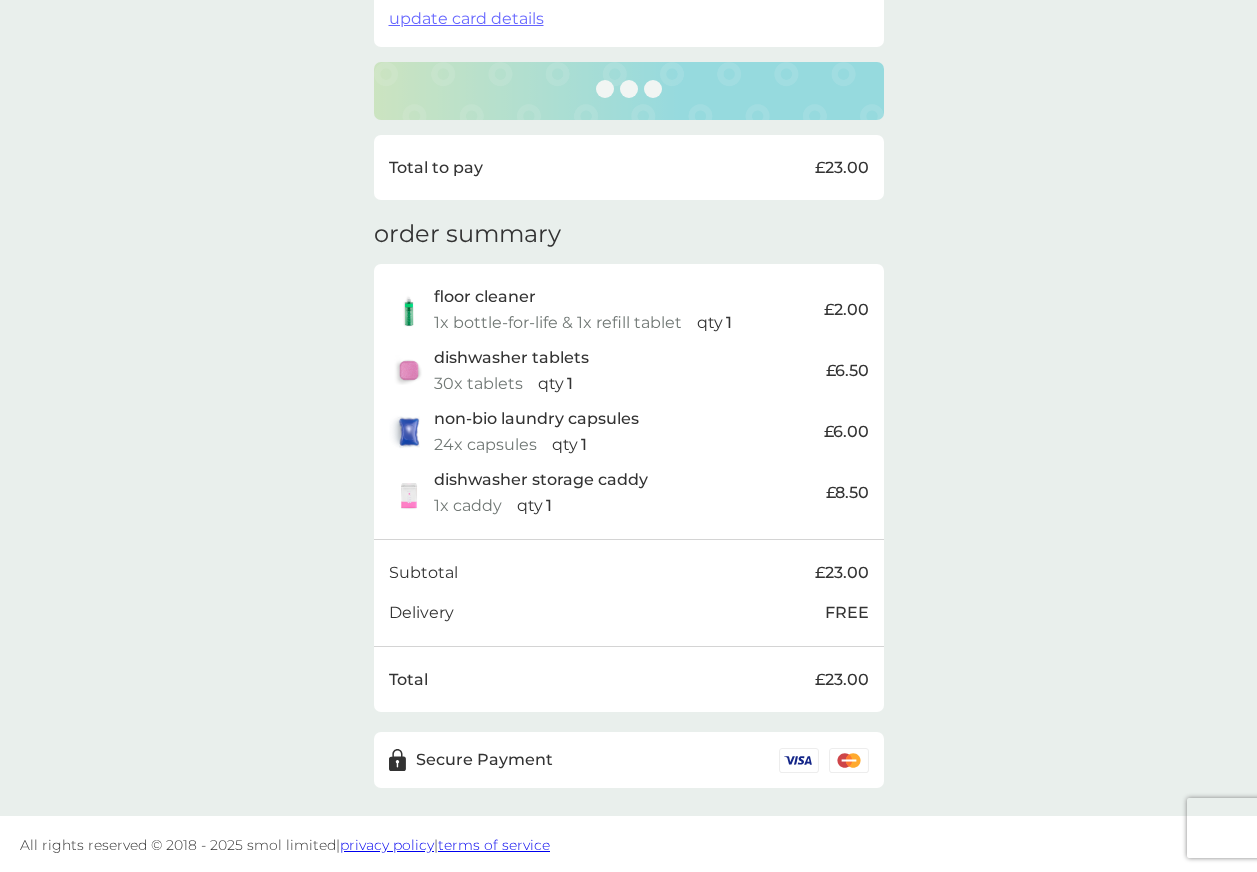 scroll, scrollTop: 500, scrollLeft: 0, axis: vertical 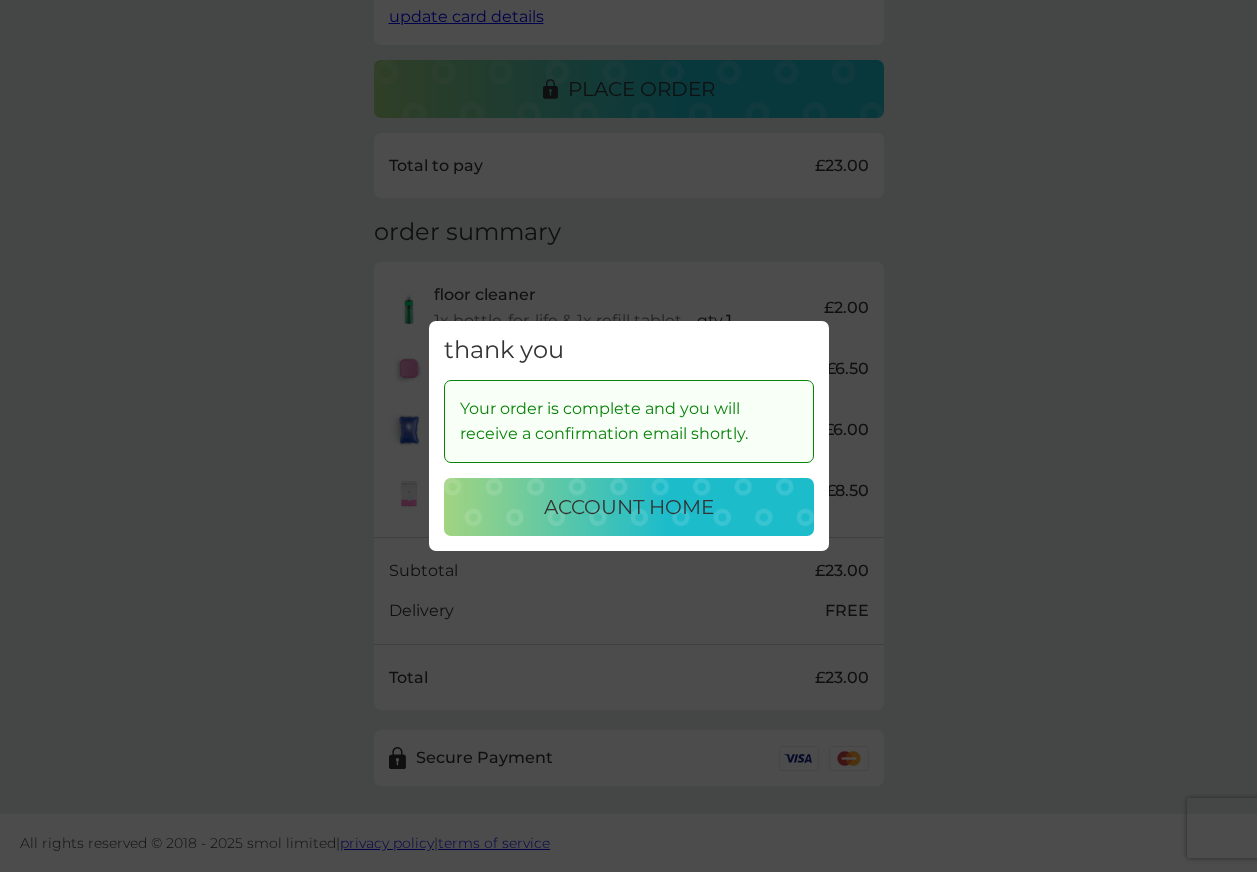 click on "account home" at bounding box center [629, 507] 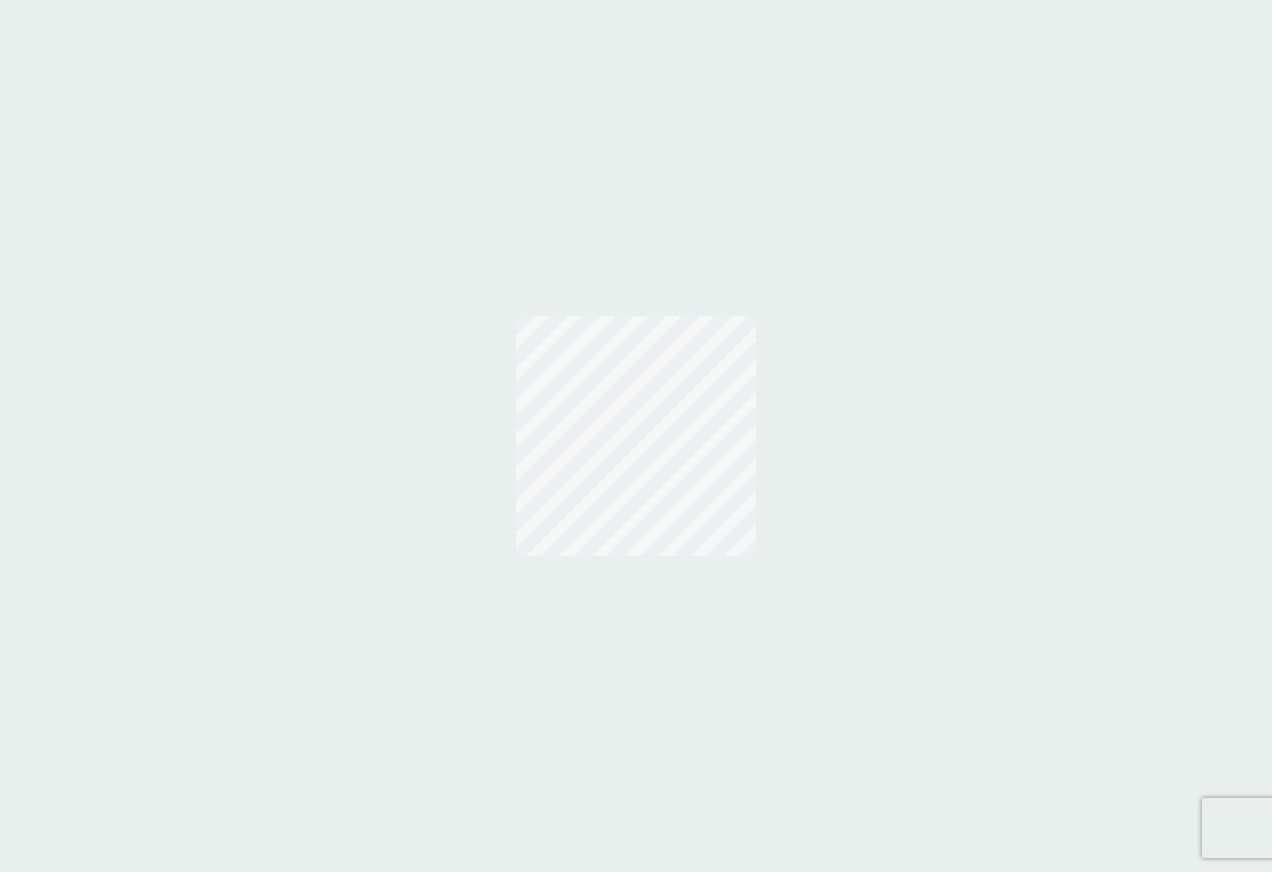 scroll, scrollTop: 0, scrollLeft: 0, axis: both 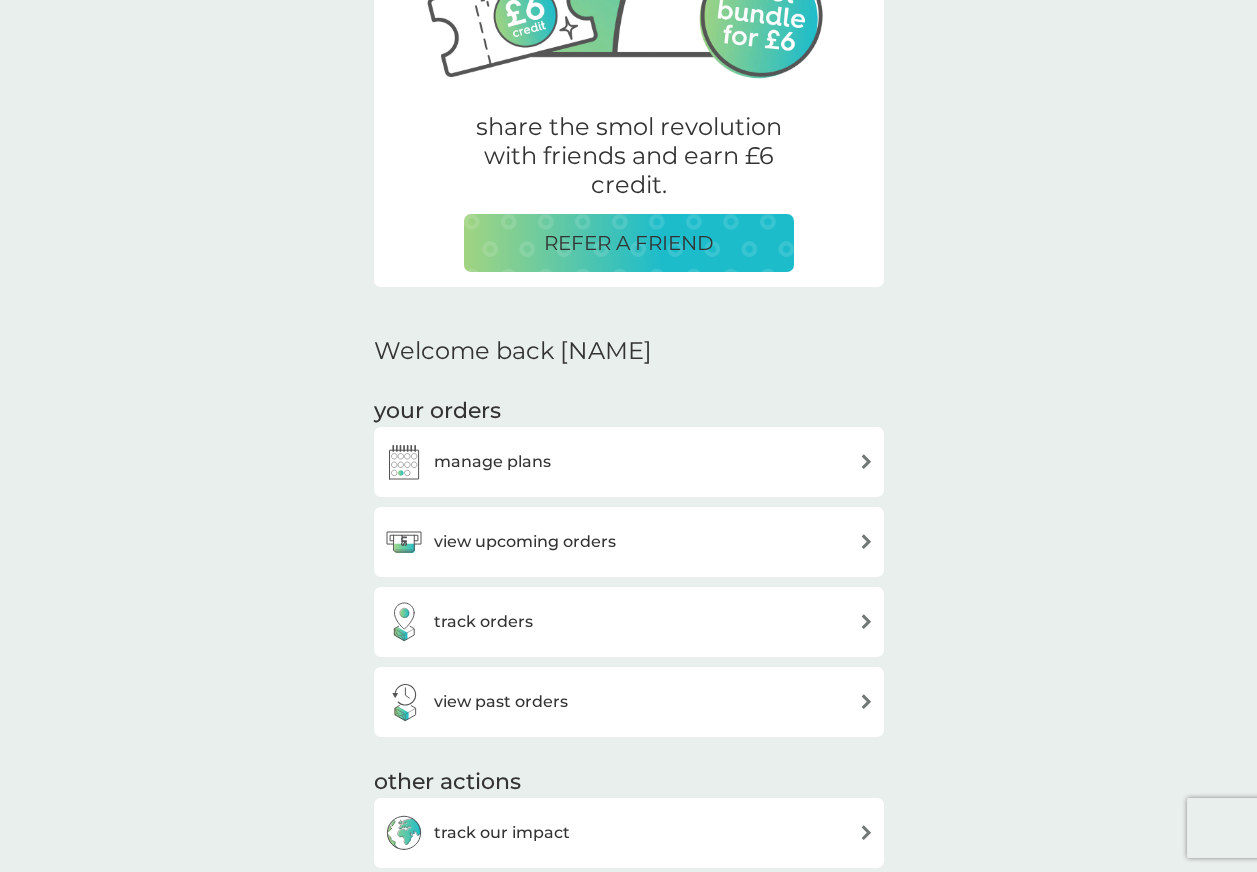 click on "manage plans" at bounding box center [629, 462] 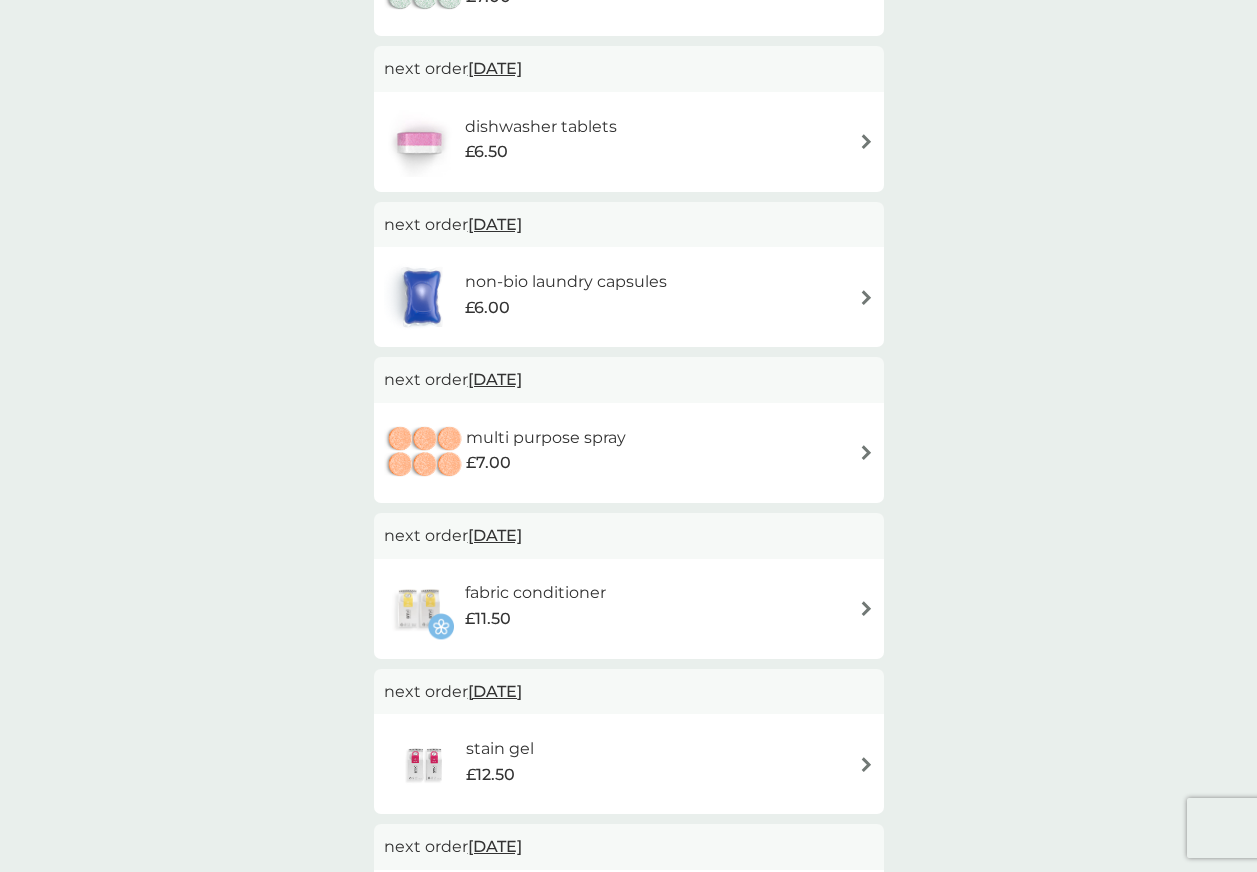 scroll, scrollTop: 0, scrollLeft: 0, axis: both 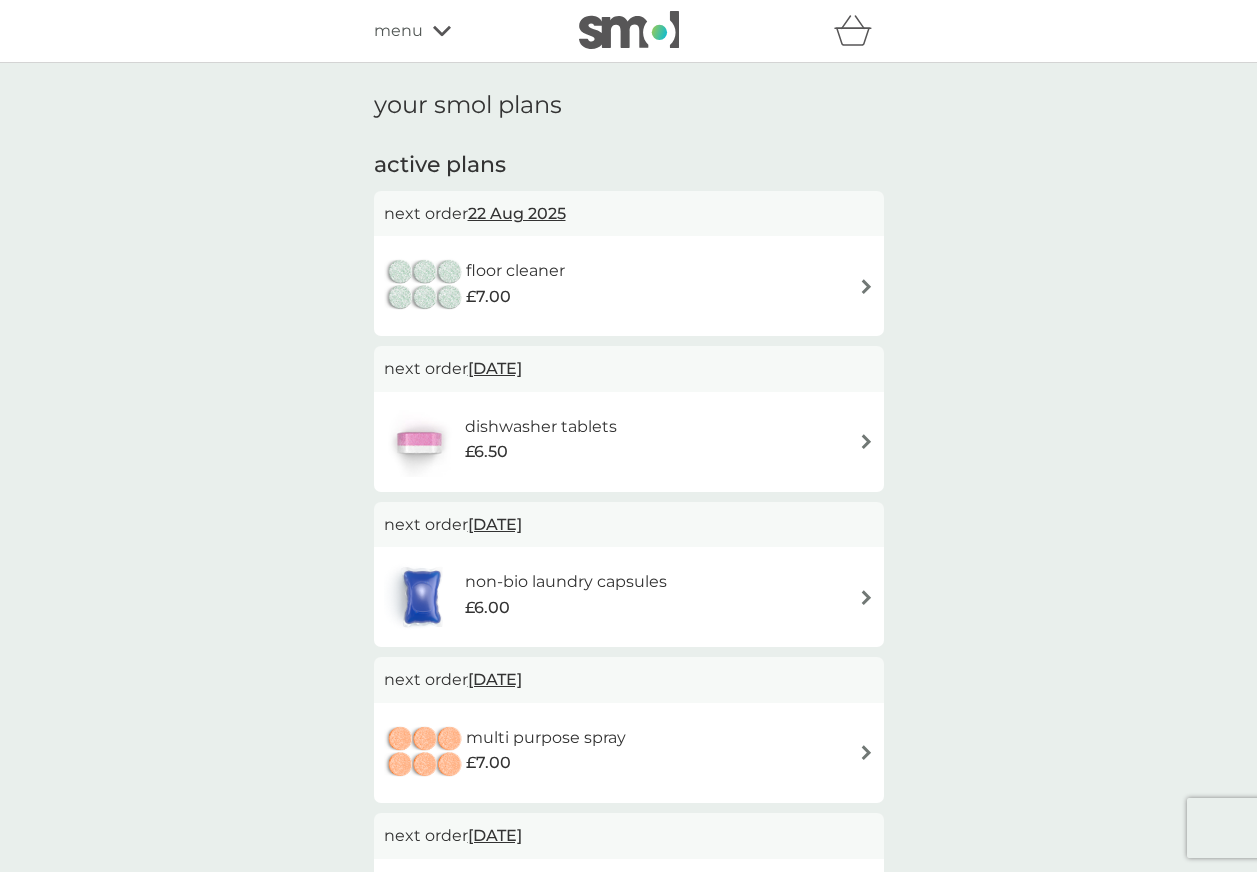 click on "floor cleaner £7.00" at bounding box center [629, 286] 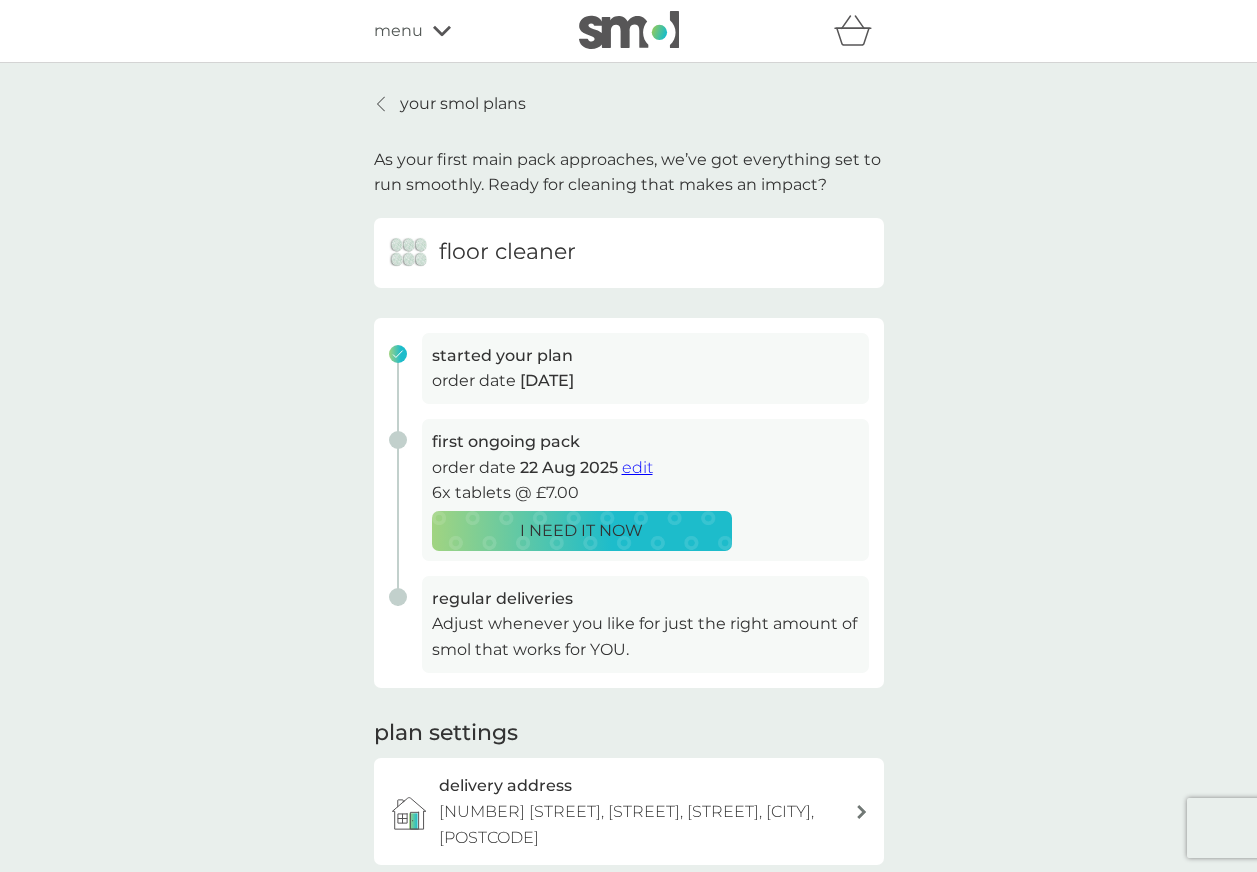 click on "edit" at bounding box center (637, 467) 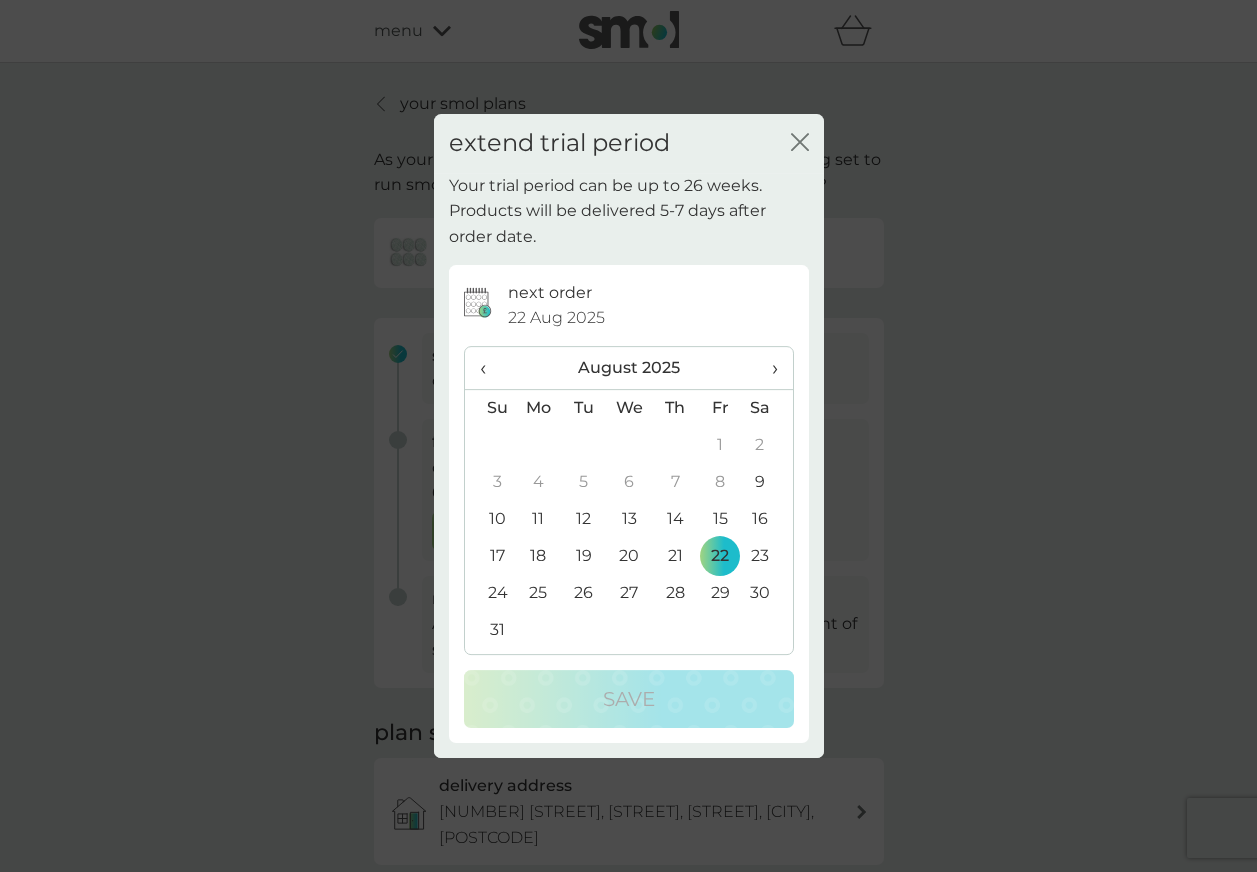 click on "›" at bounding box center (767, 368) 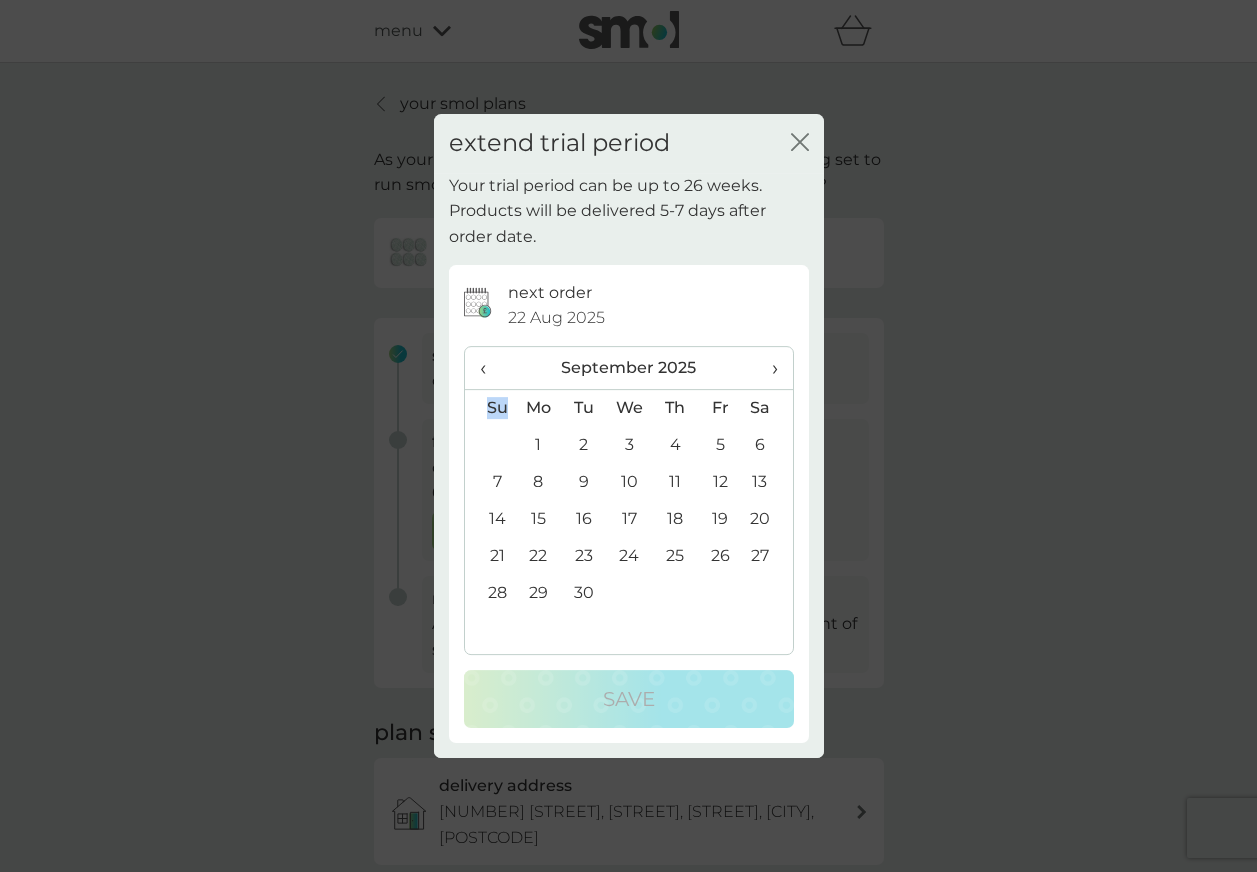 click on "›" at bounding box center [767, 368] 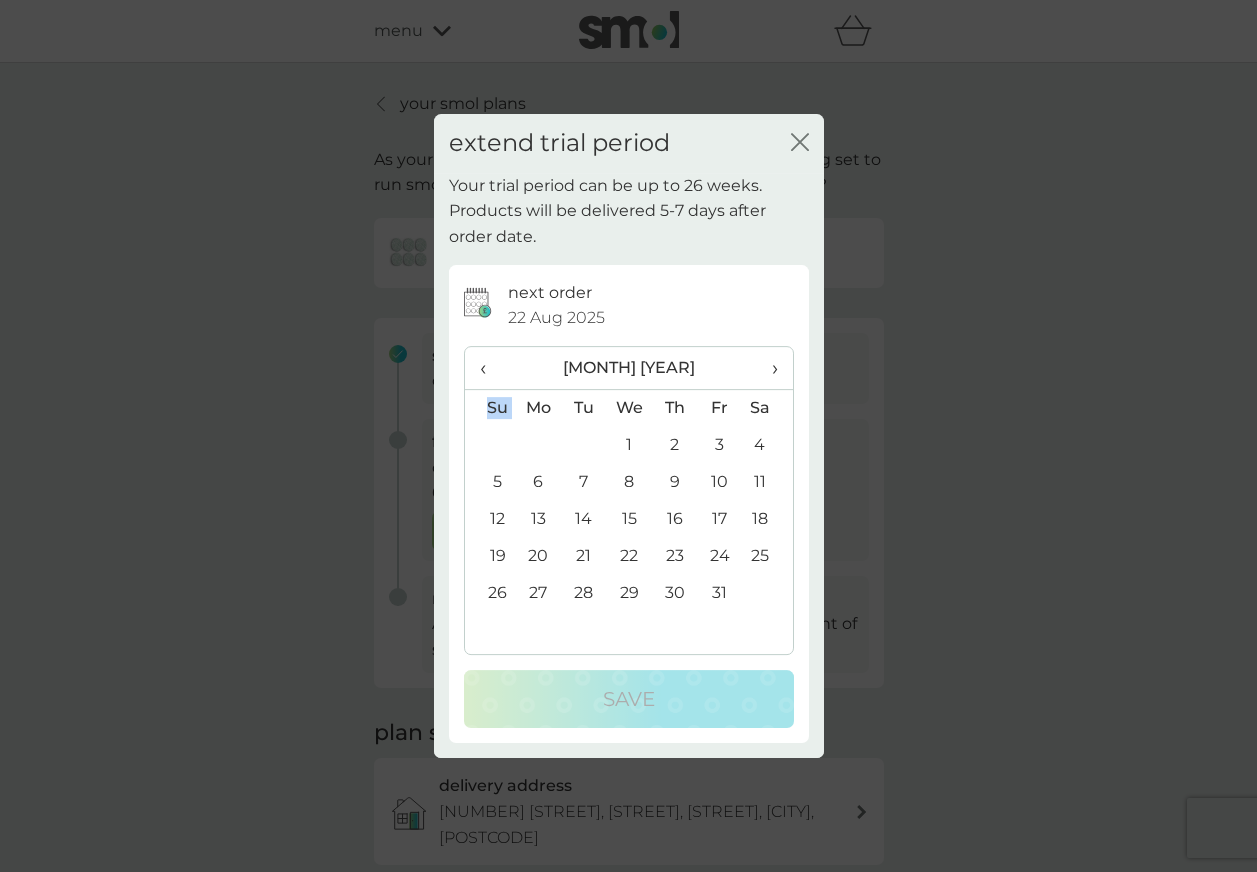 click on "›" at bounding box center (767, 368) 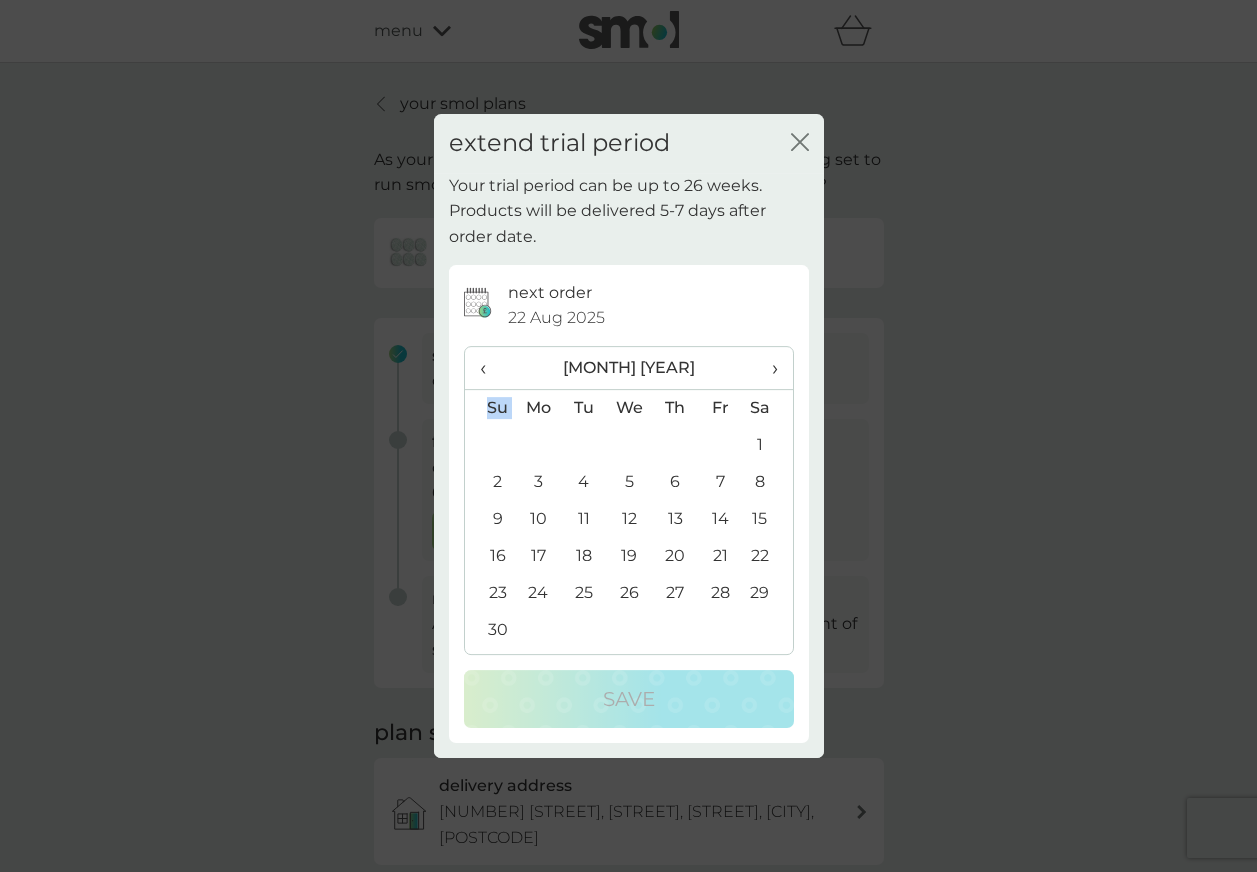 click on "›" at bounding box center (767, 368) 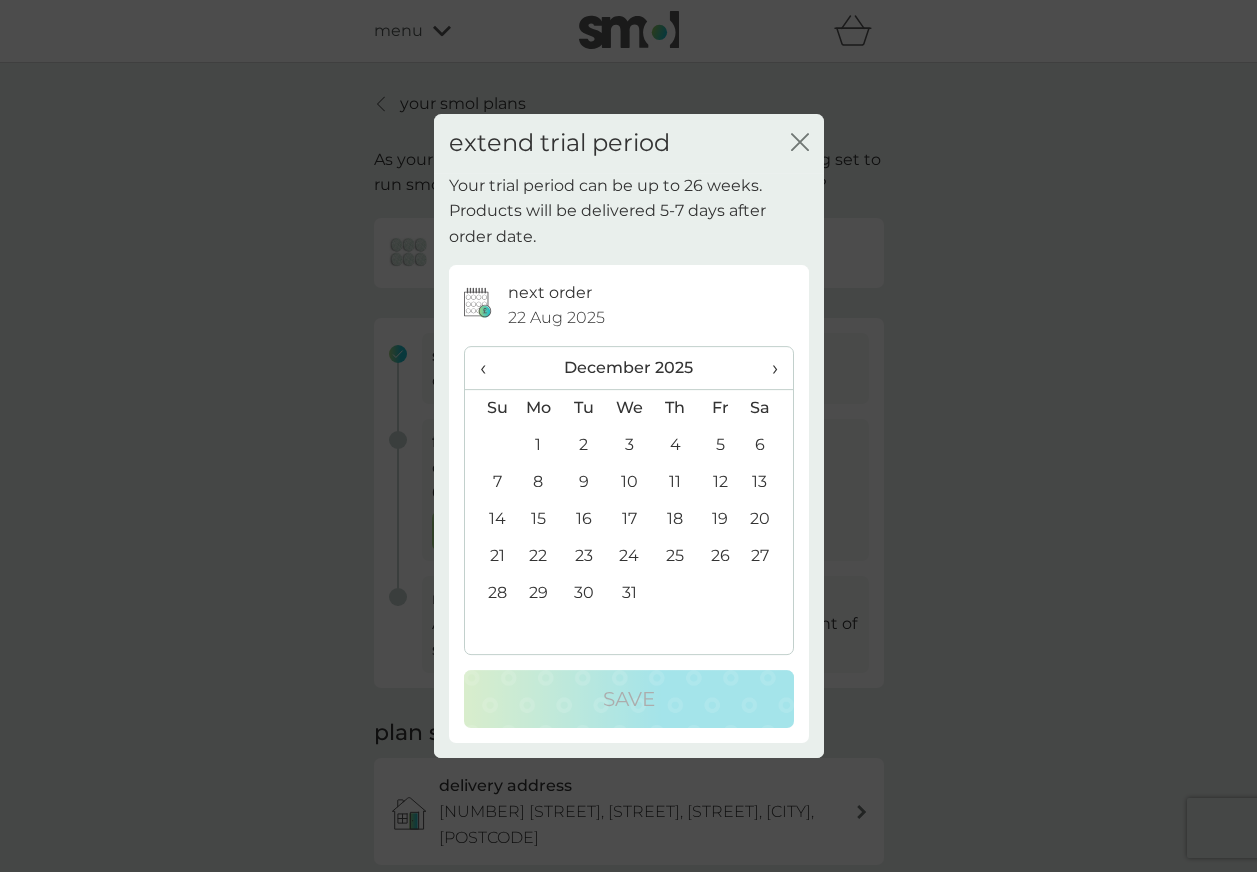 click on "›" at bounding box center (767, 368) 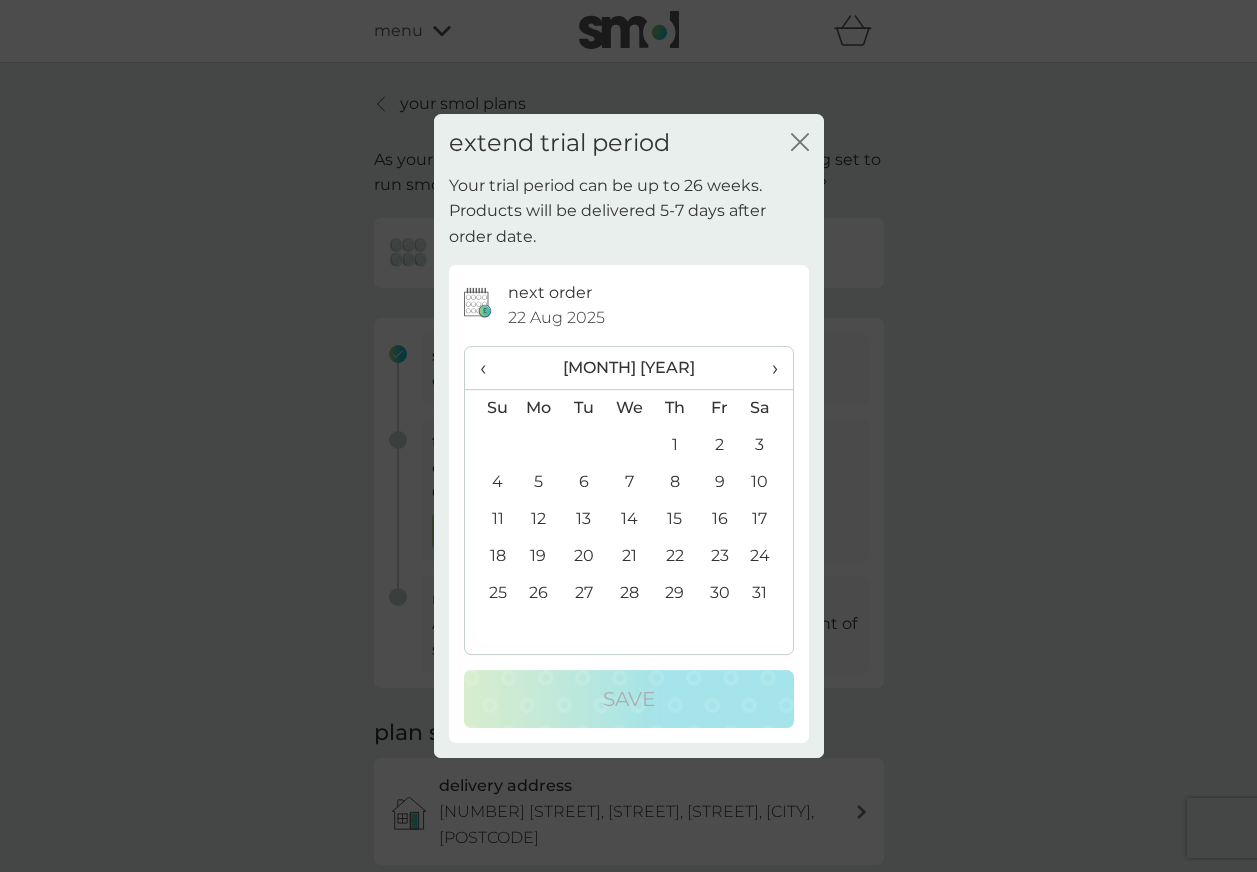 click on "3" at bounding box center (767, 445) 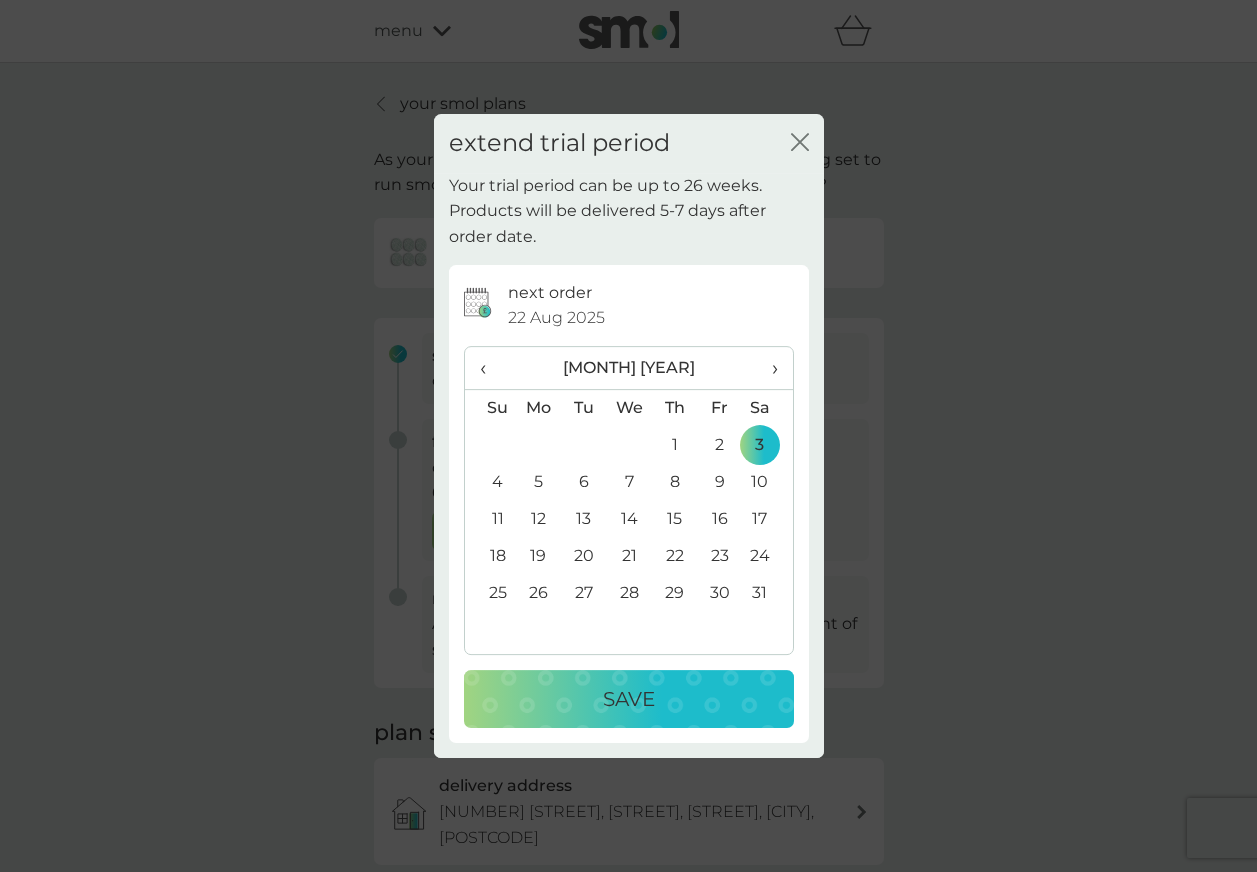 click on "Save" at bounding box center (629, 699) 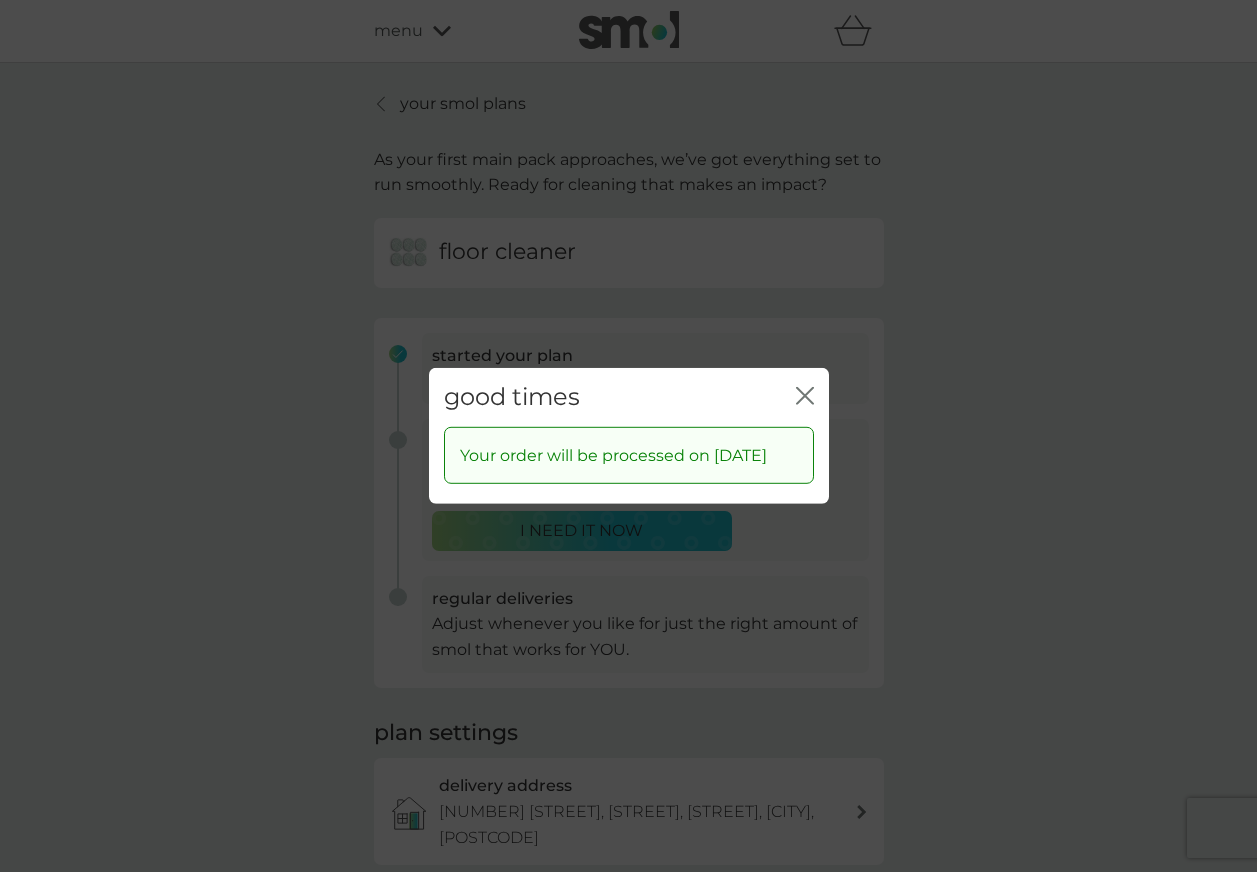 click 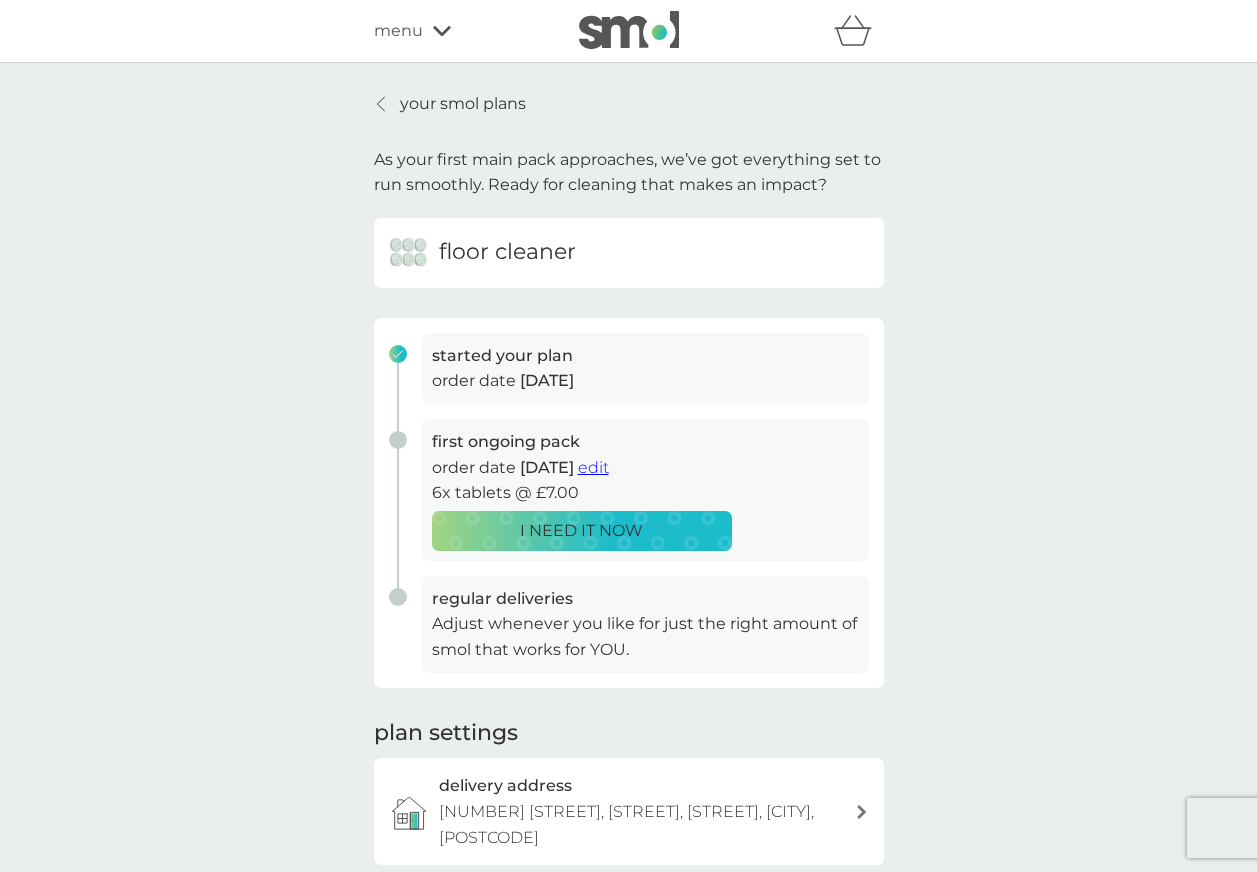 click on "your smol plans" at bounding box center [463, 104] 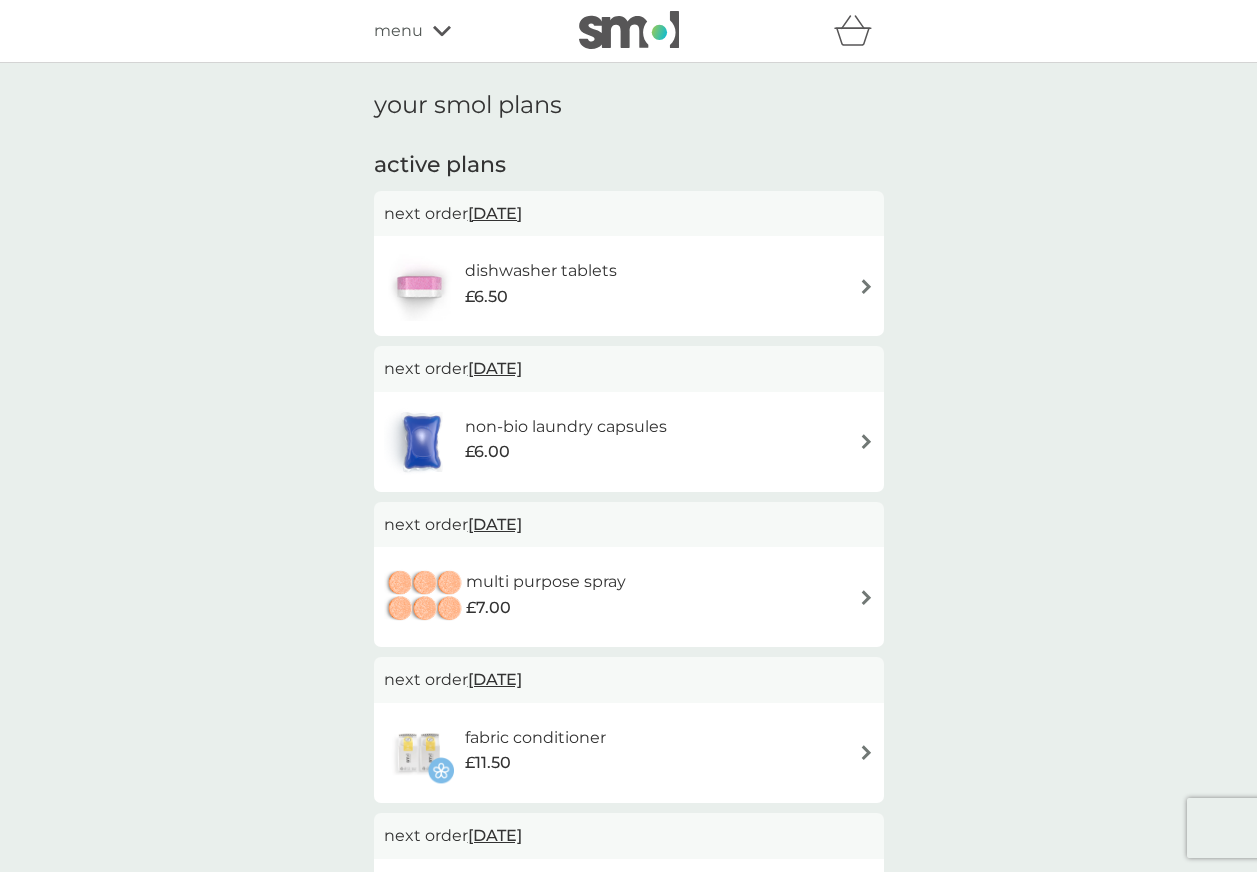 click at bounding box center [866, 441] 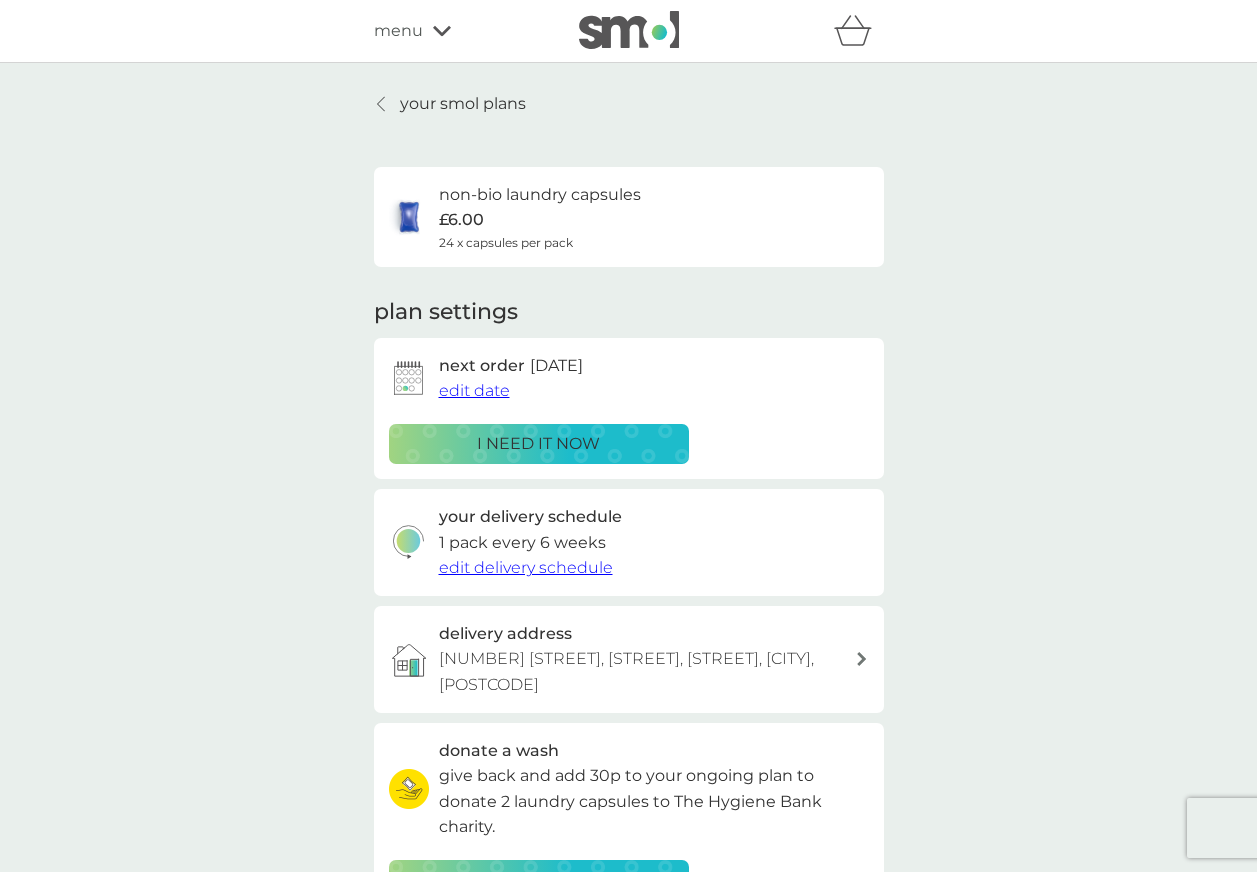 click on "edit date" at bounding box center [474, 390] 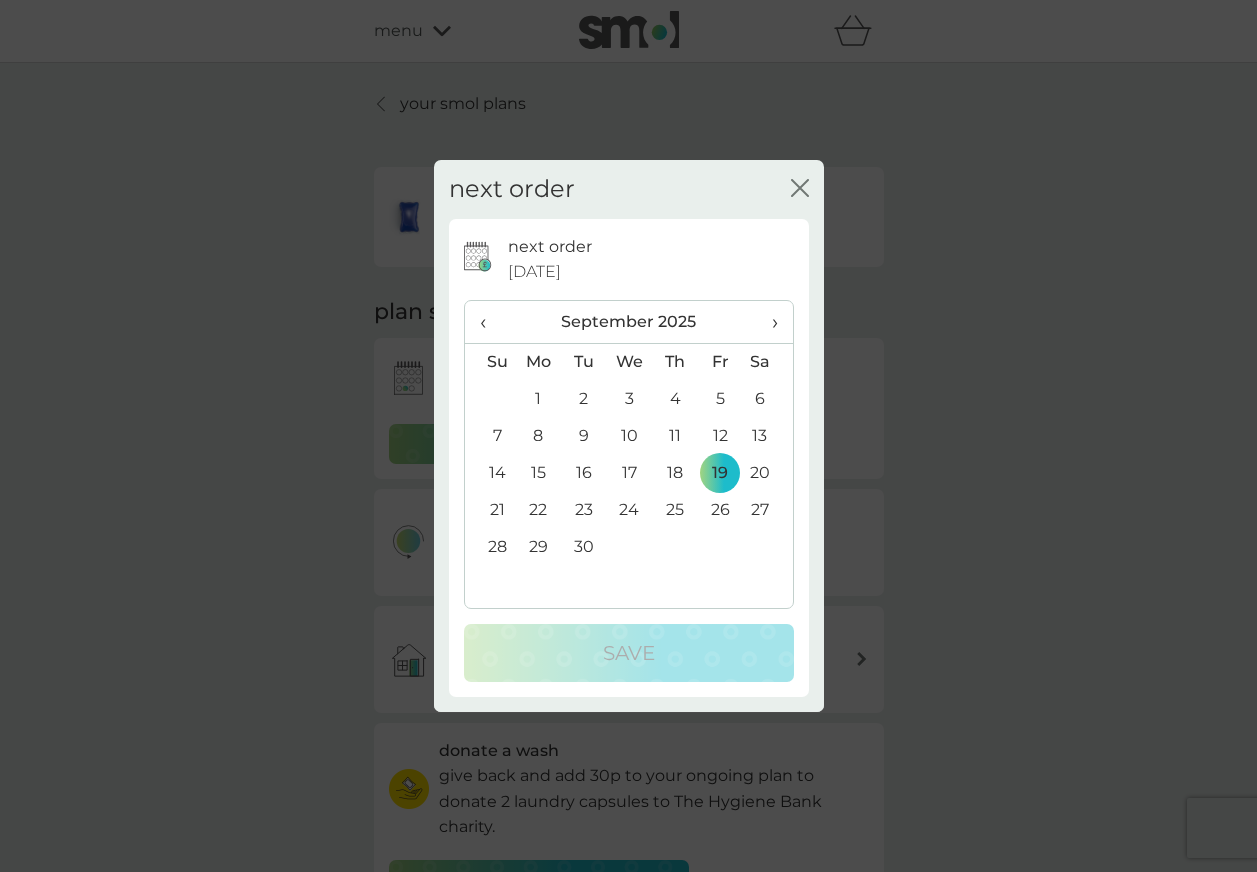 click on "30" at bounding box center [583, 547] 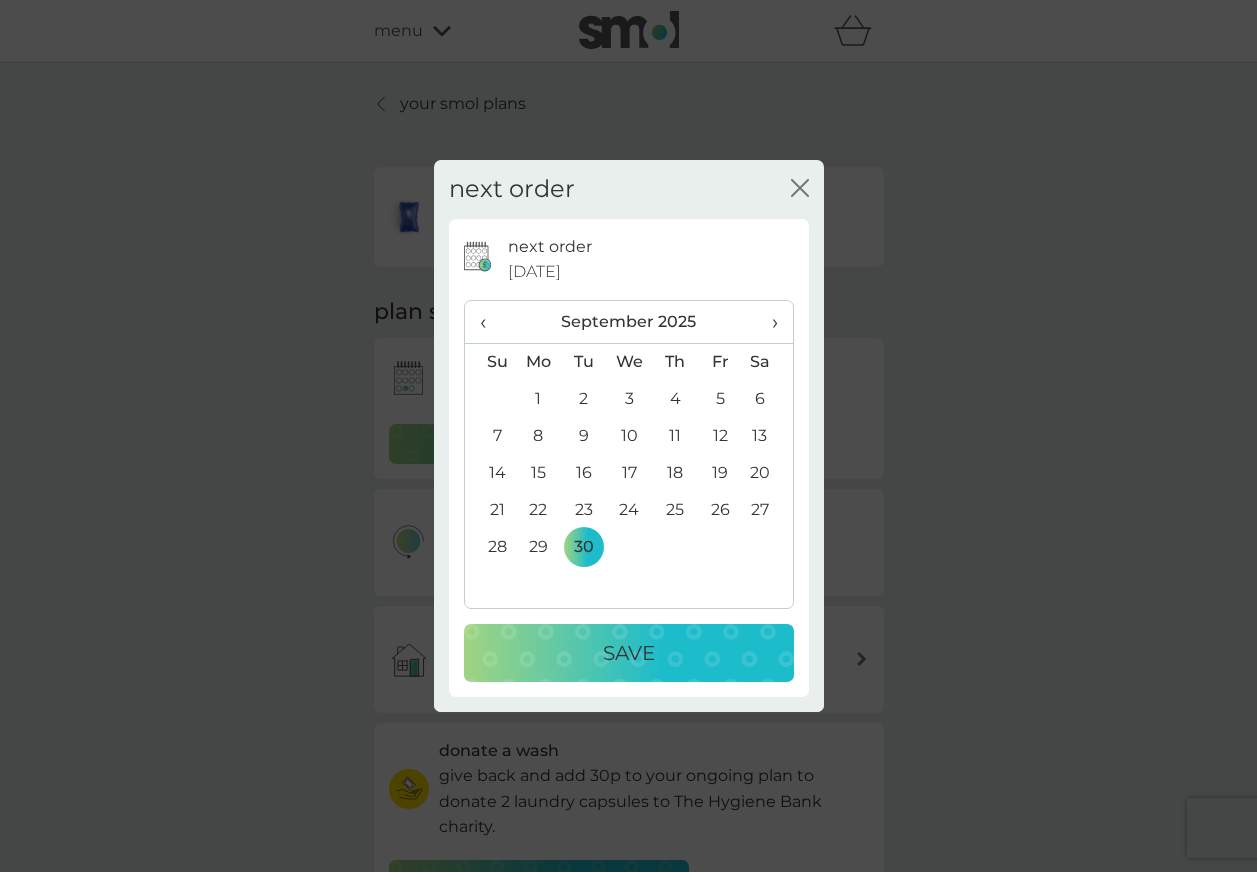 click on "Save" at bounding box center [629, 653] 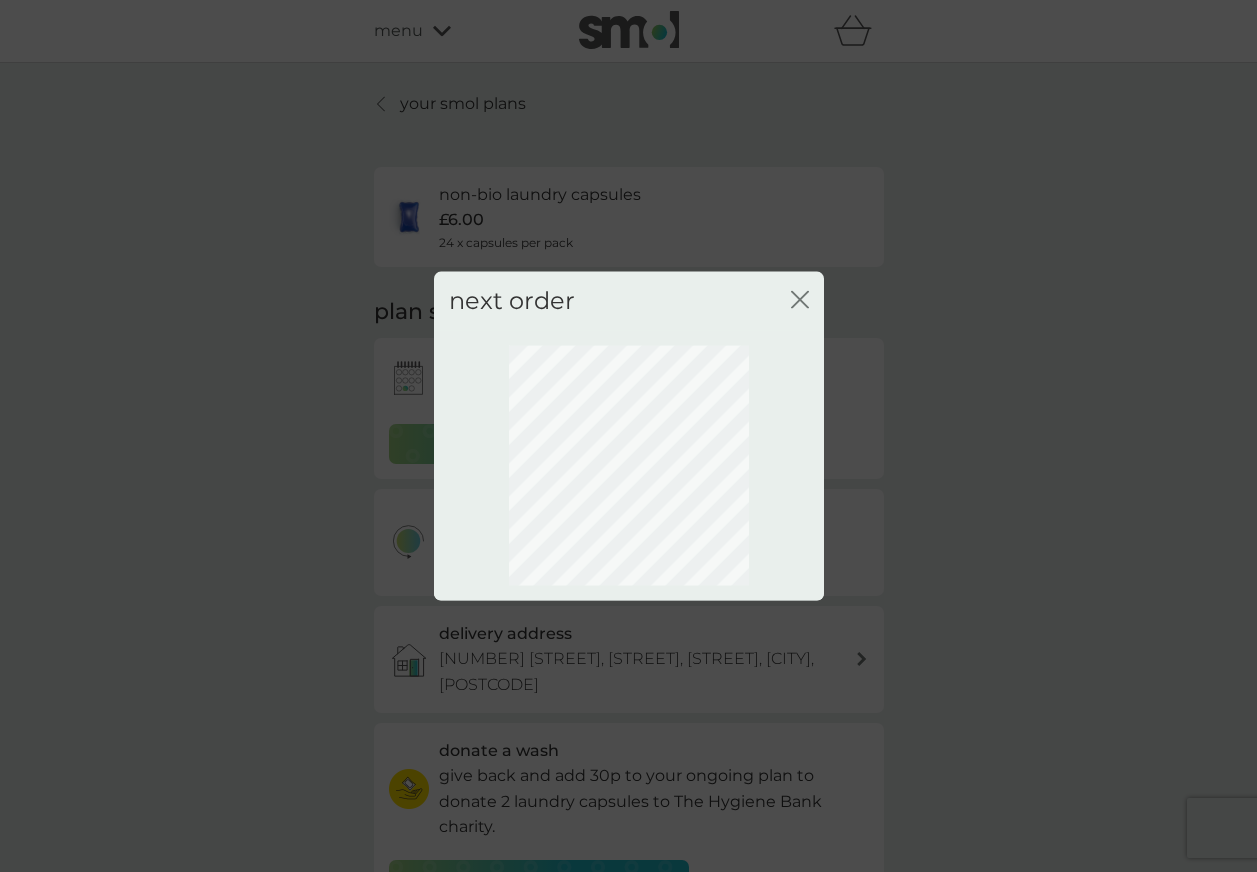 click on "close" 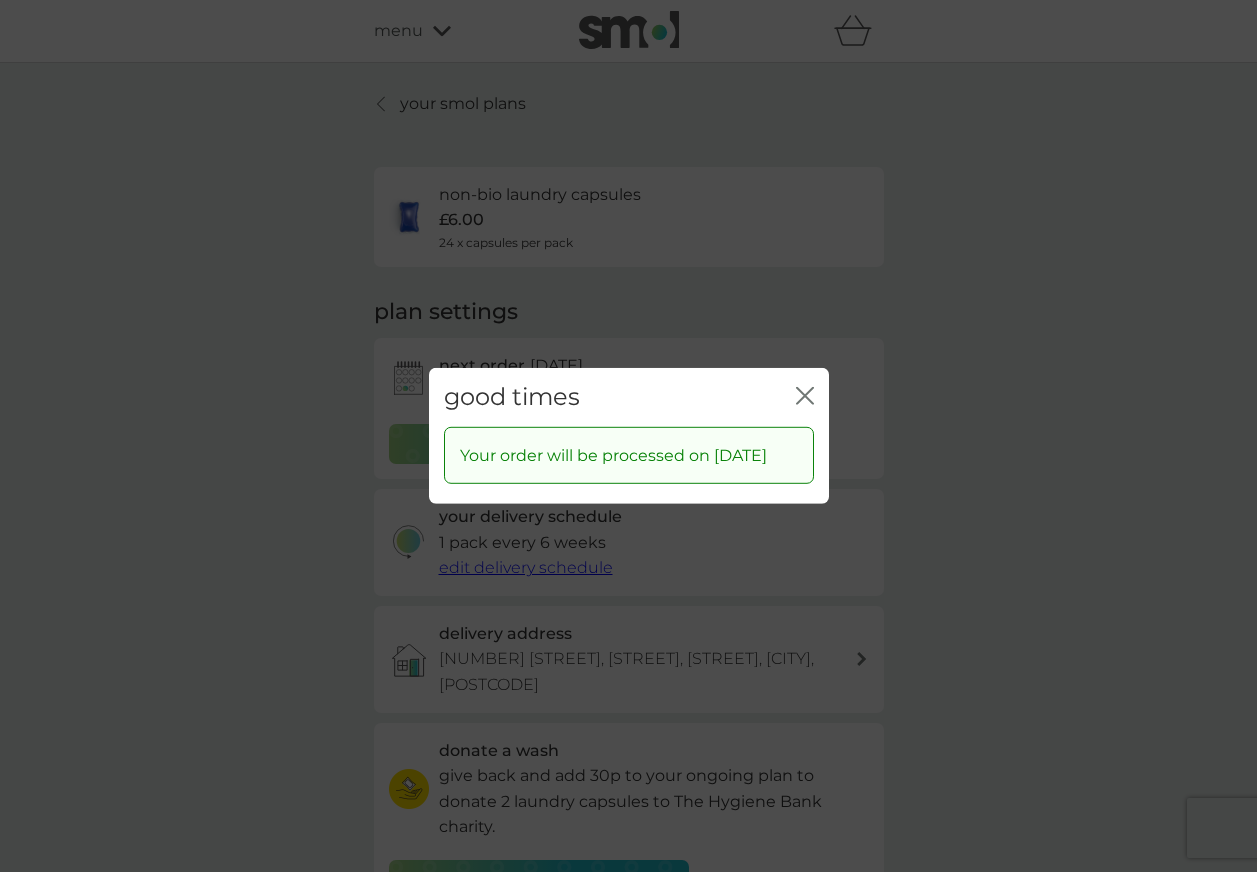 click on "close" 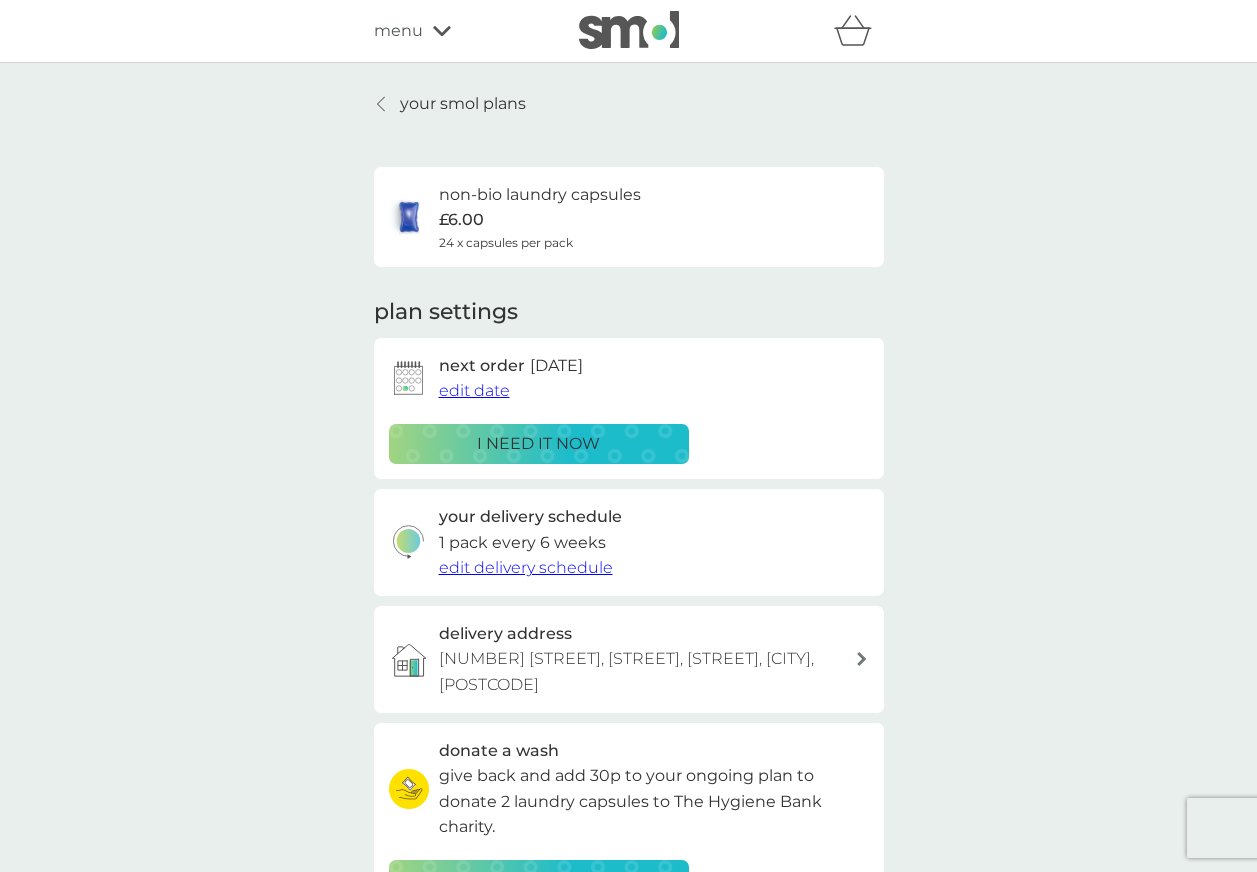 click on "your smol plans" at bounding box center (463, 104) 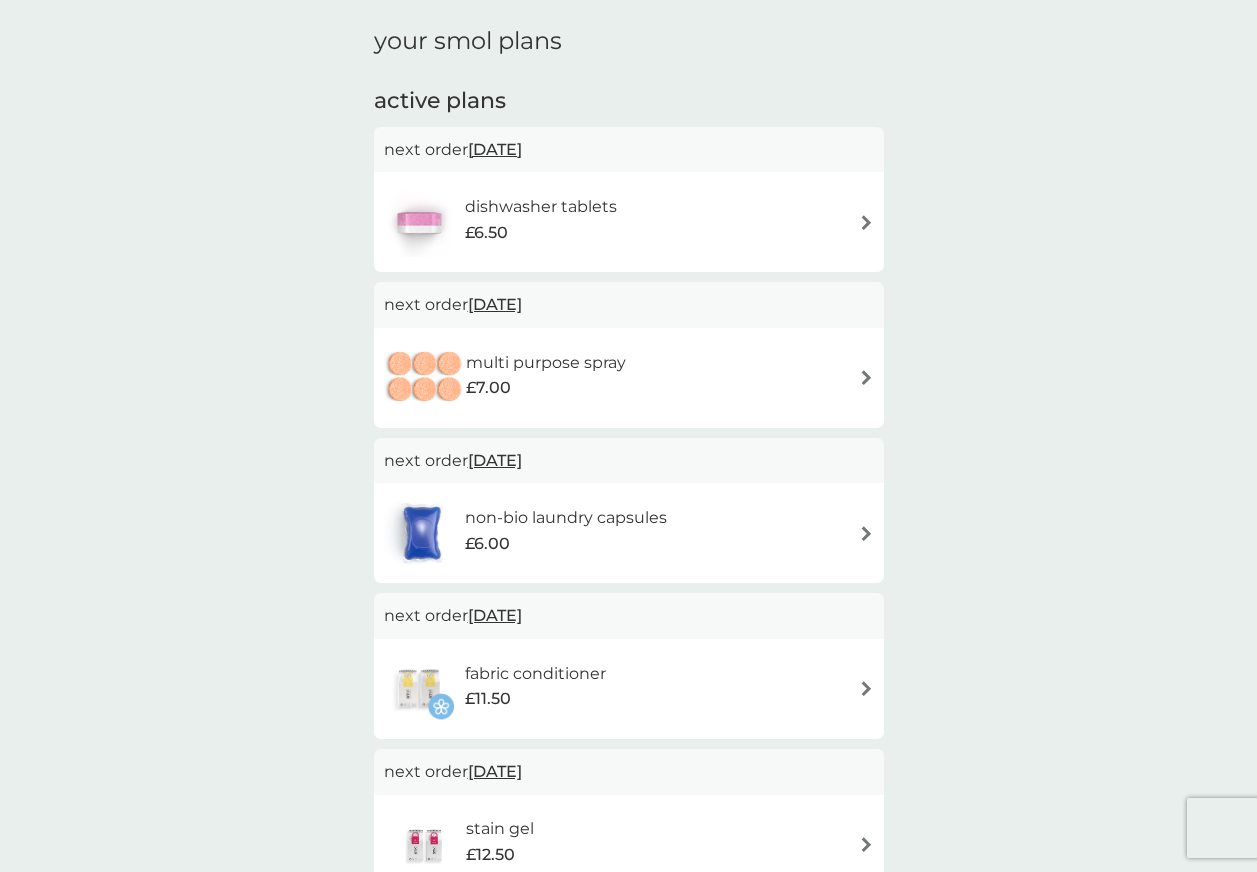 scroll, scrollTop: 100, scrollLeft: 0, axis: vertical 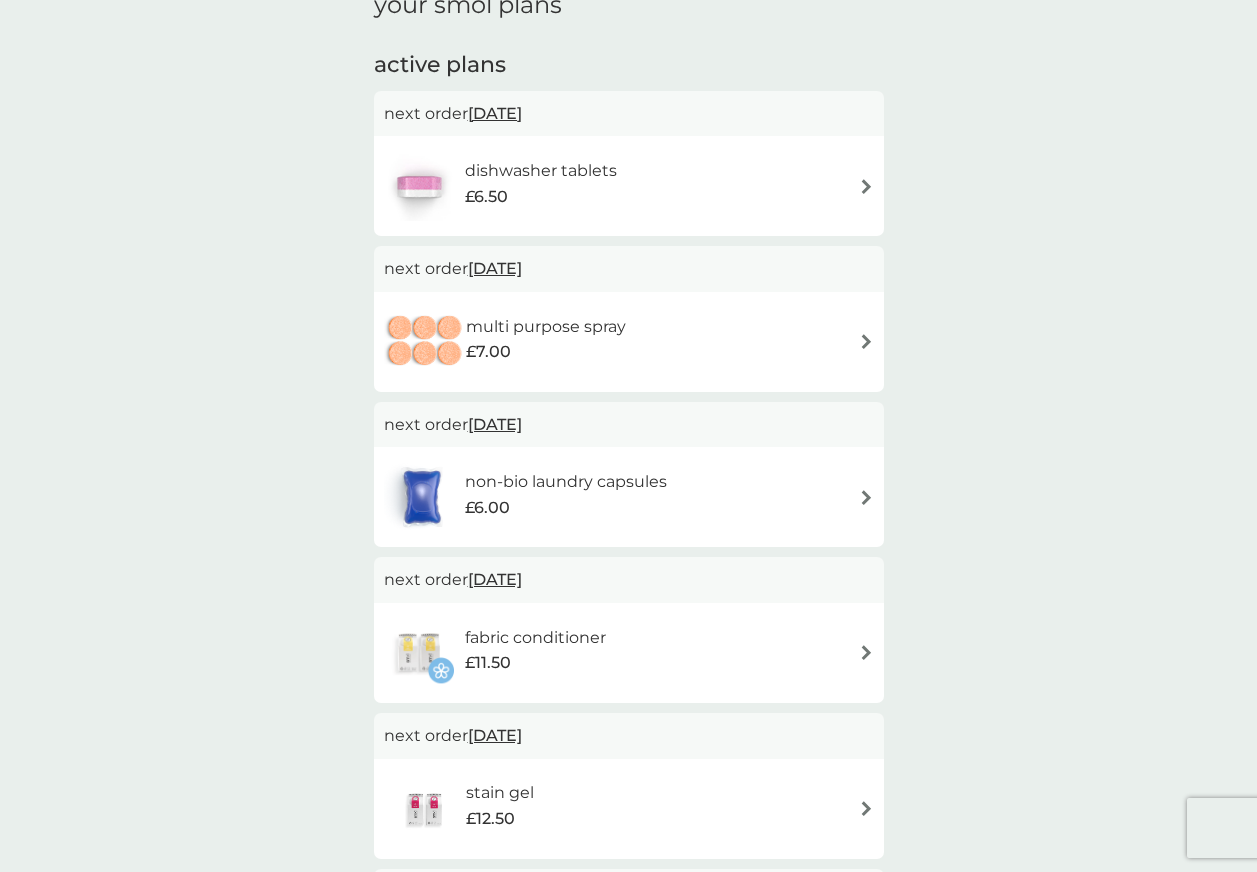 click on "dishwasher tablets £6.50" at bounding box center [629, 186] 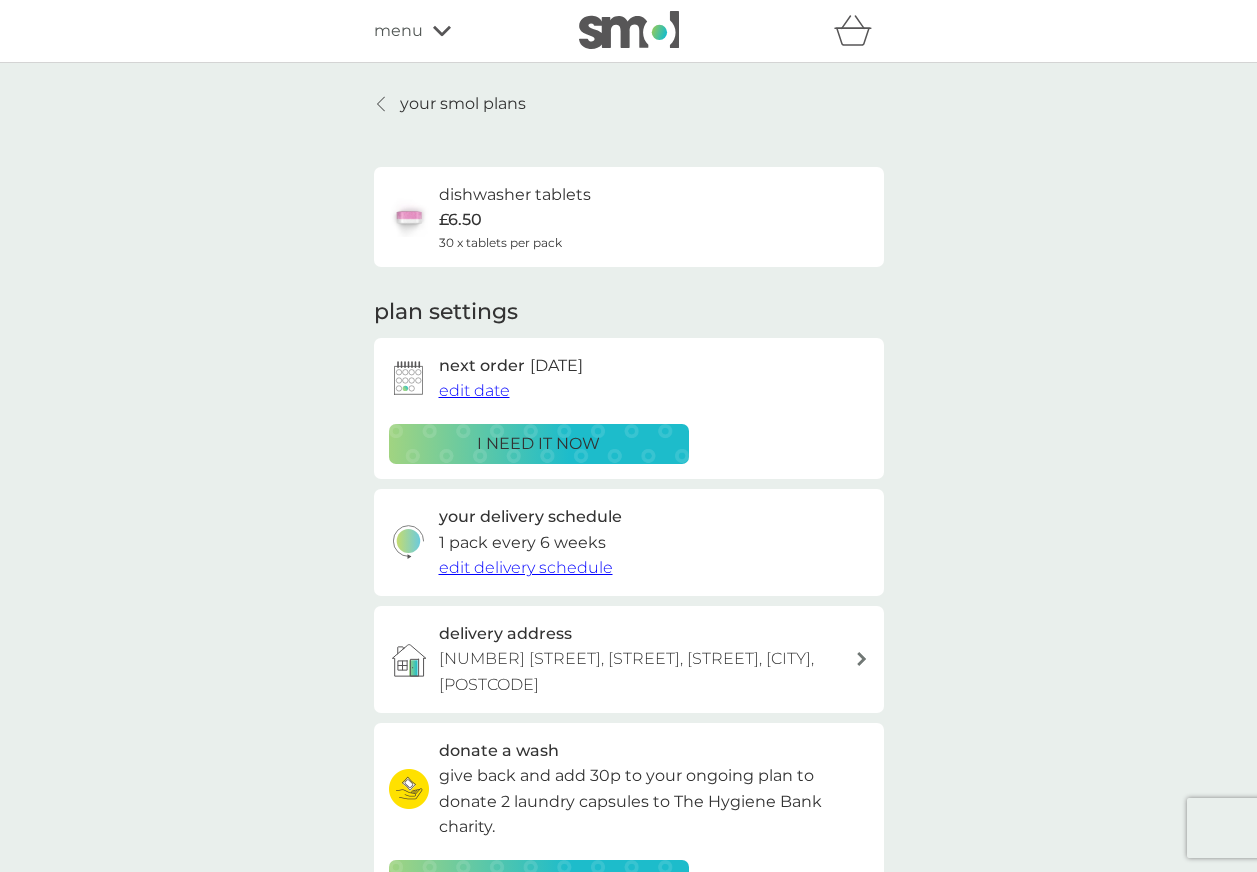 click on "edit date" at bounding box center [474, 390] 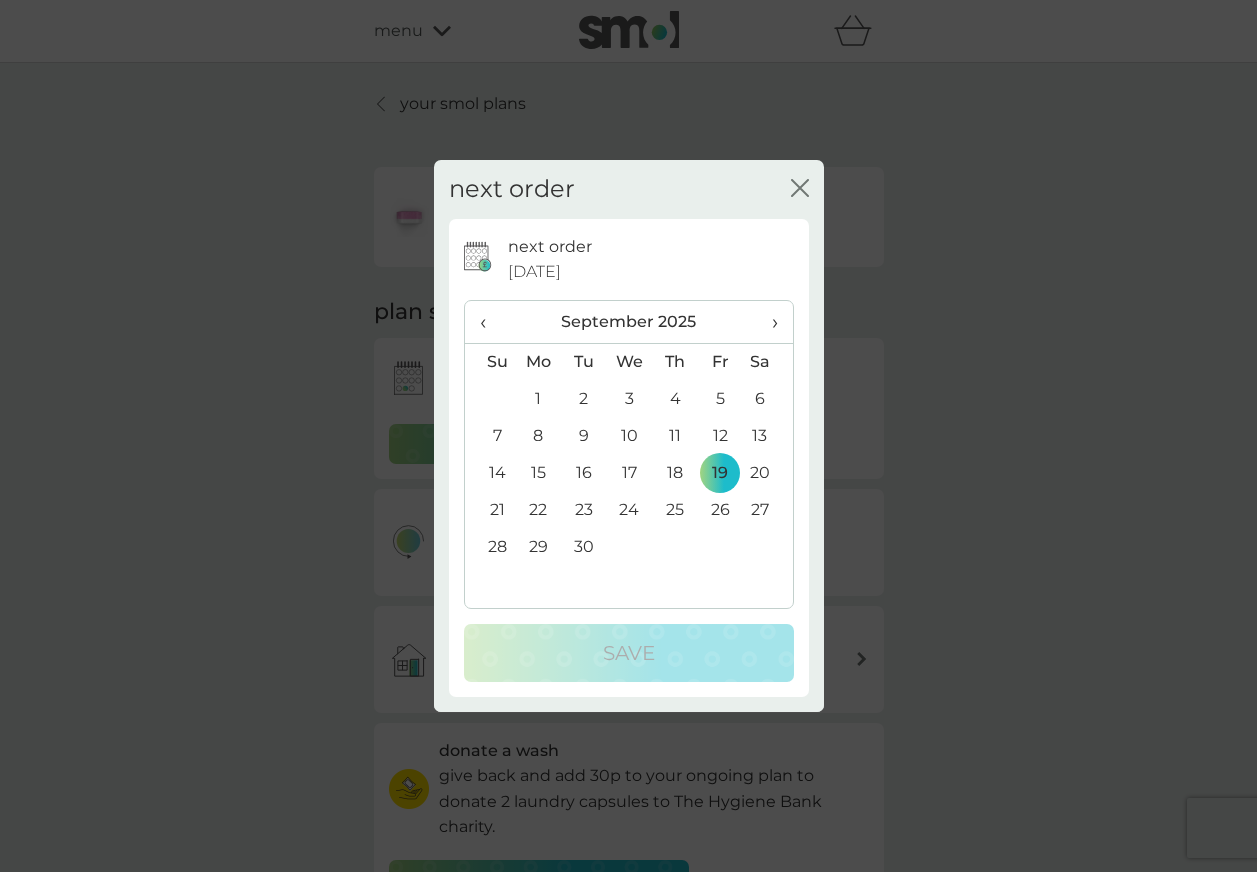 click on "›" at bounding box center [767, 322] 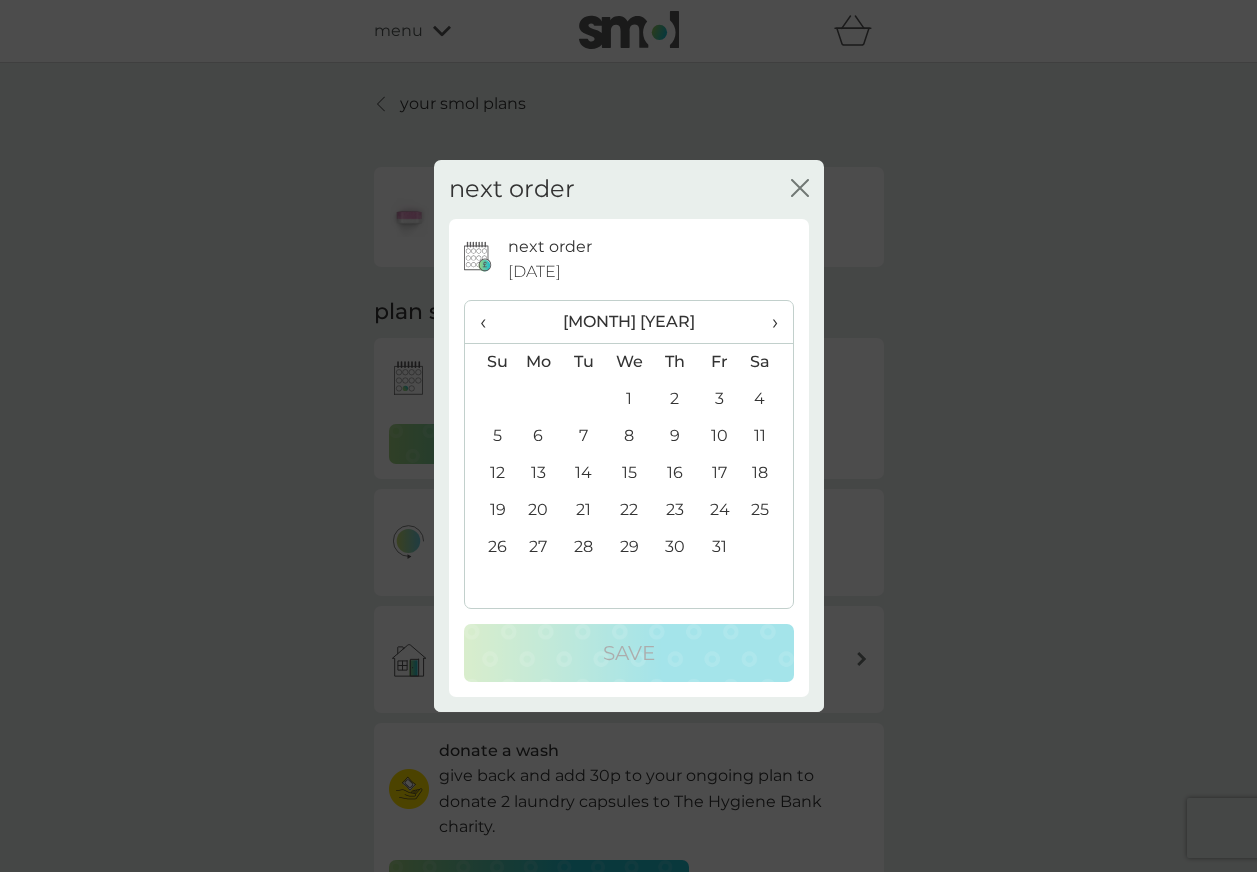 click on "30" at bounding box center (674, 547) 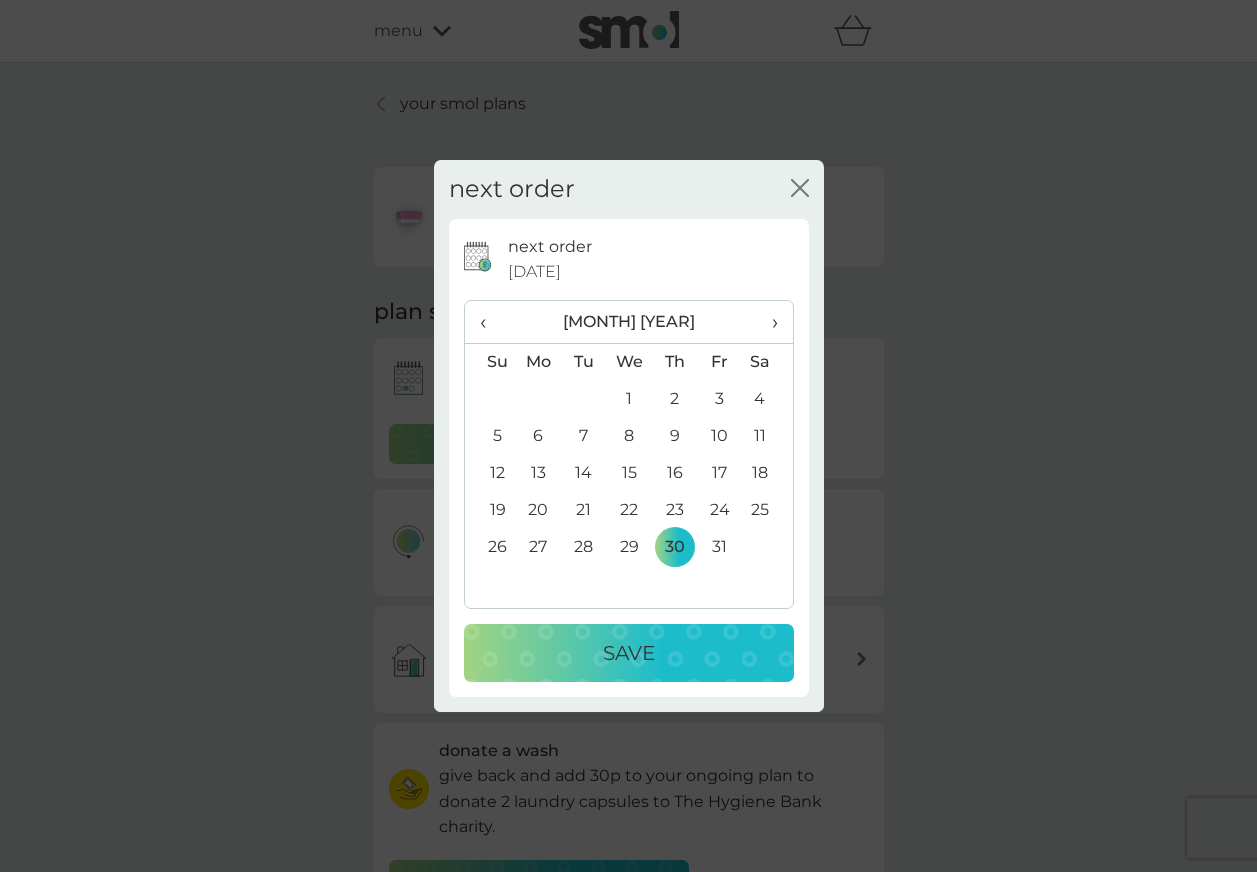 click on "Save" at bounding box center [629, 653] 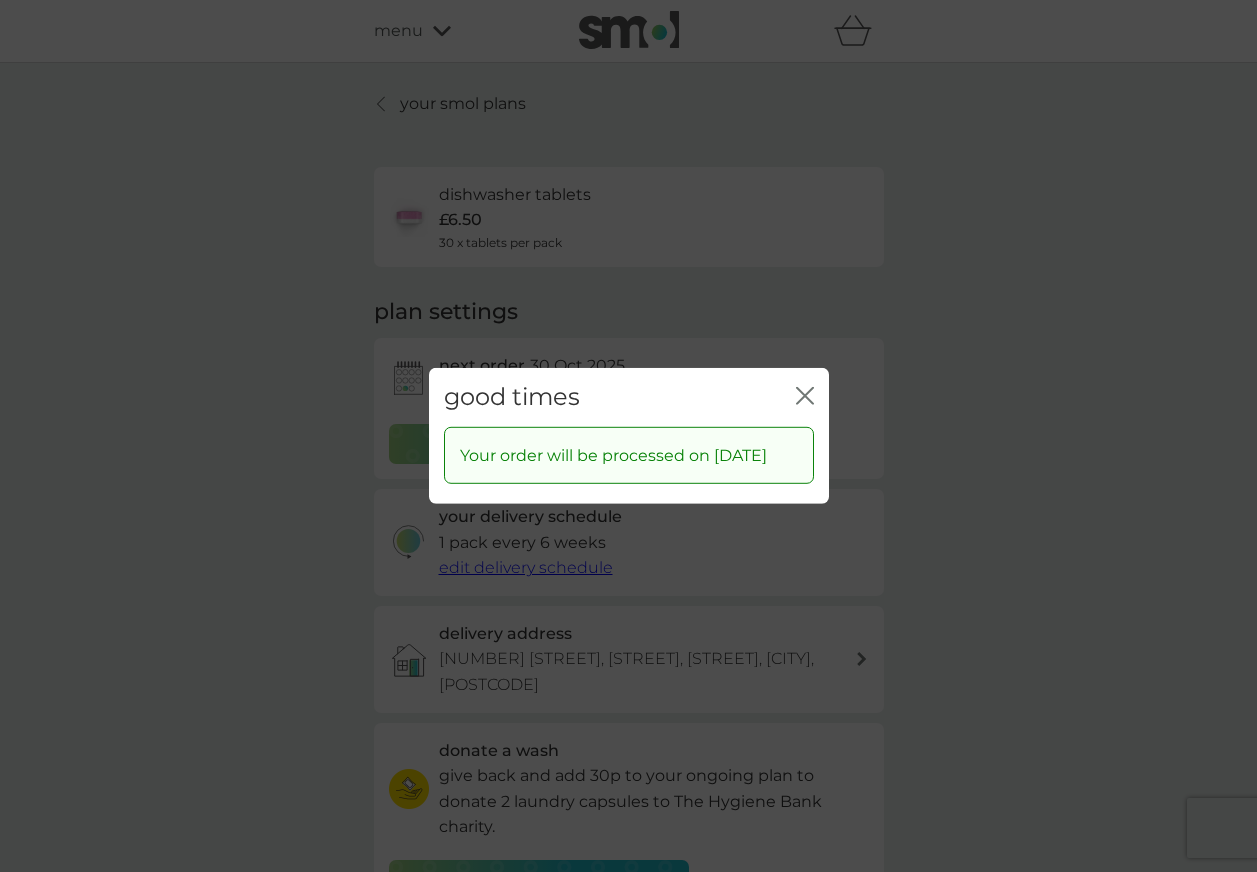 click on "close" 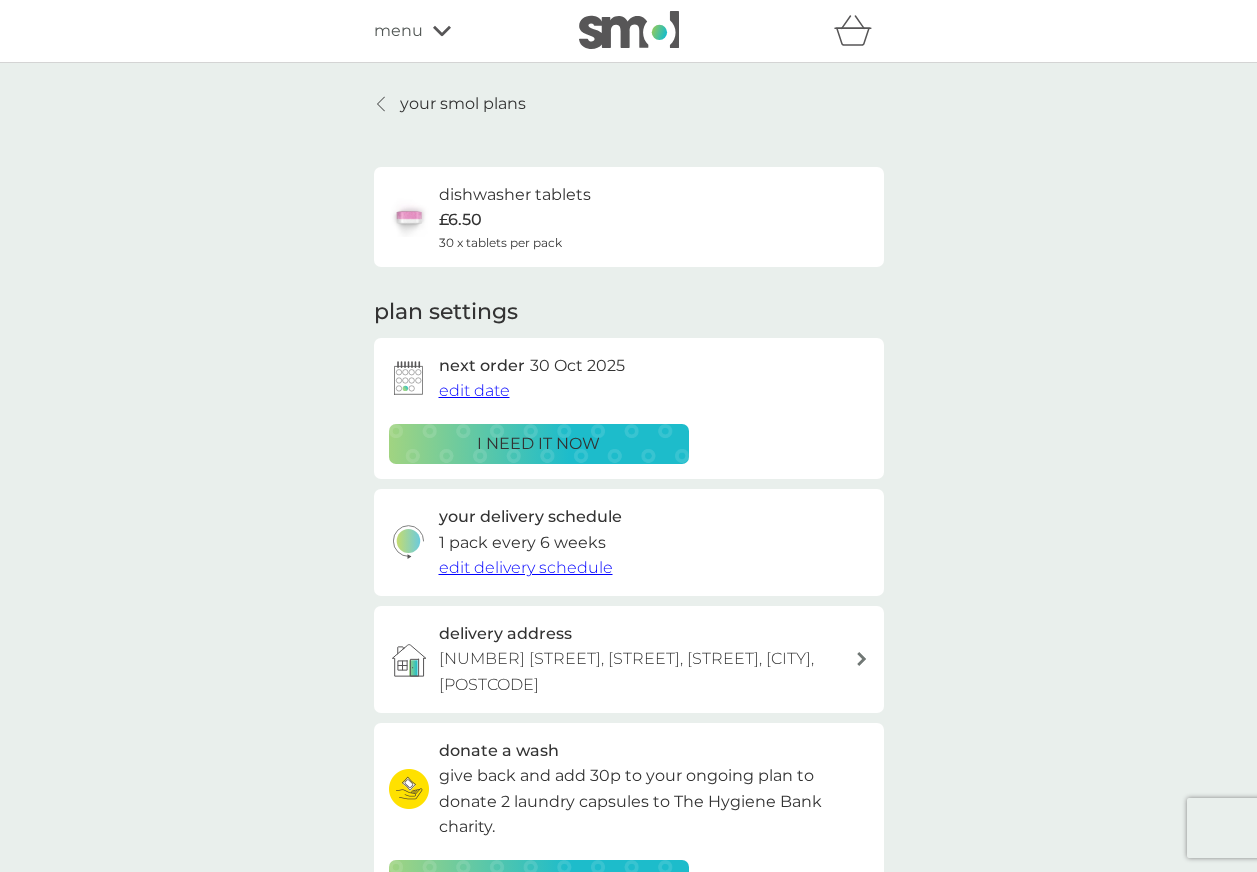 click on "your smol plans" at bounding box center [450, 104] 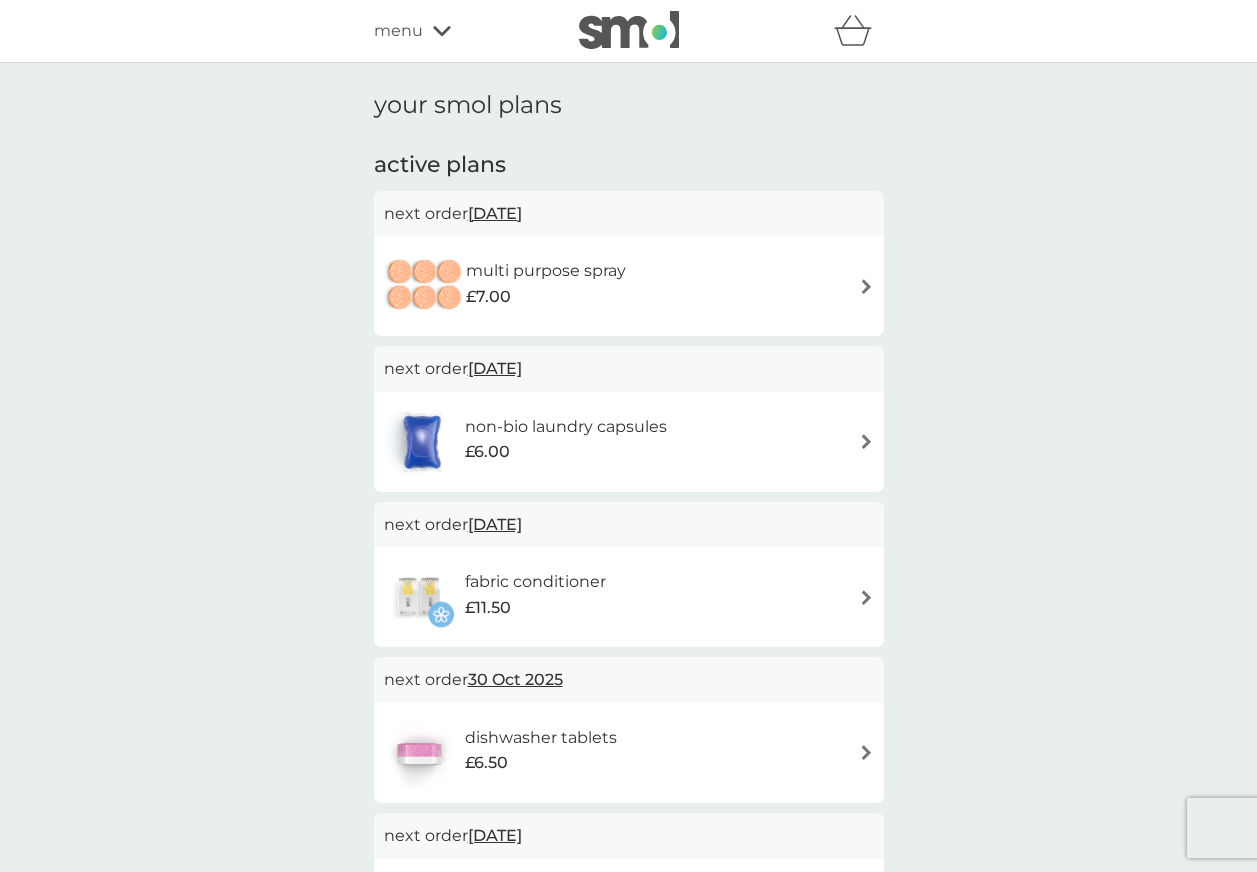 click at bounding box center [866, 286] 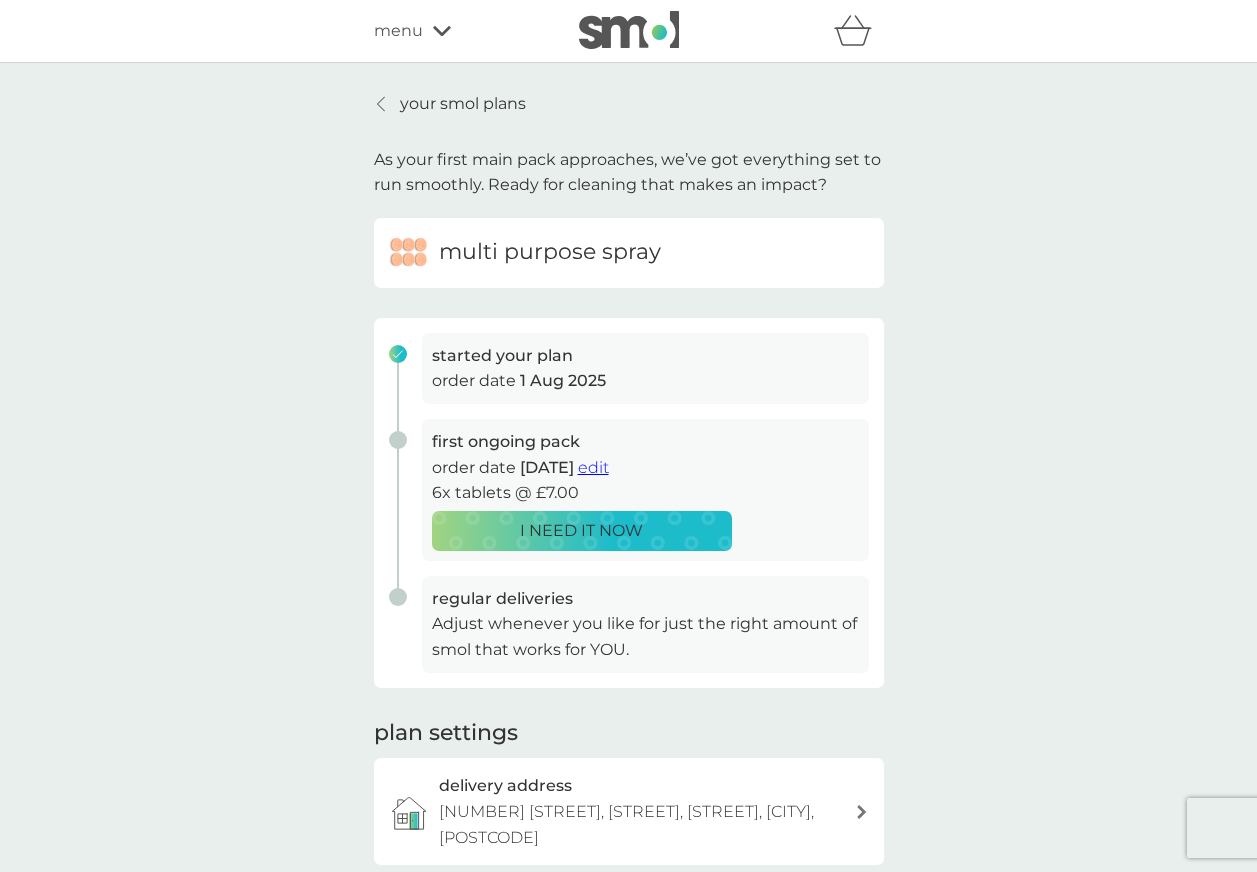 click on "edit" at bounding box center [593, 467] 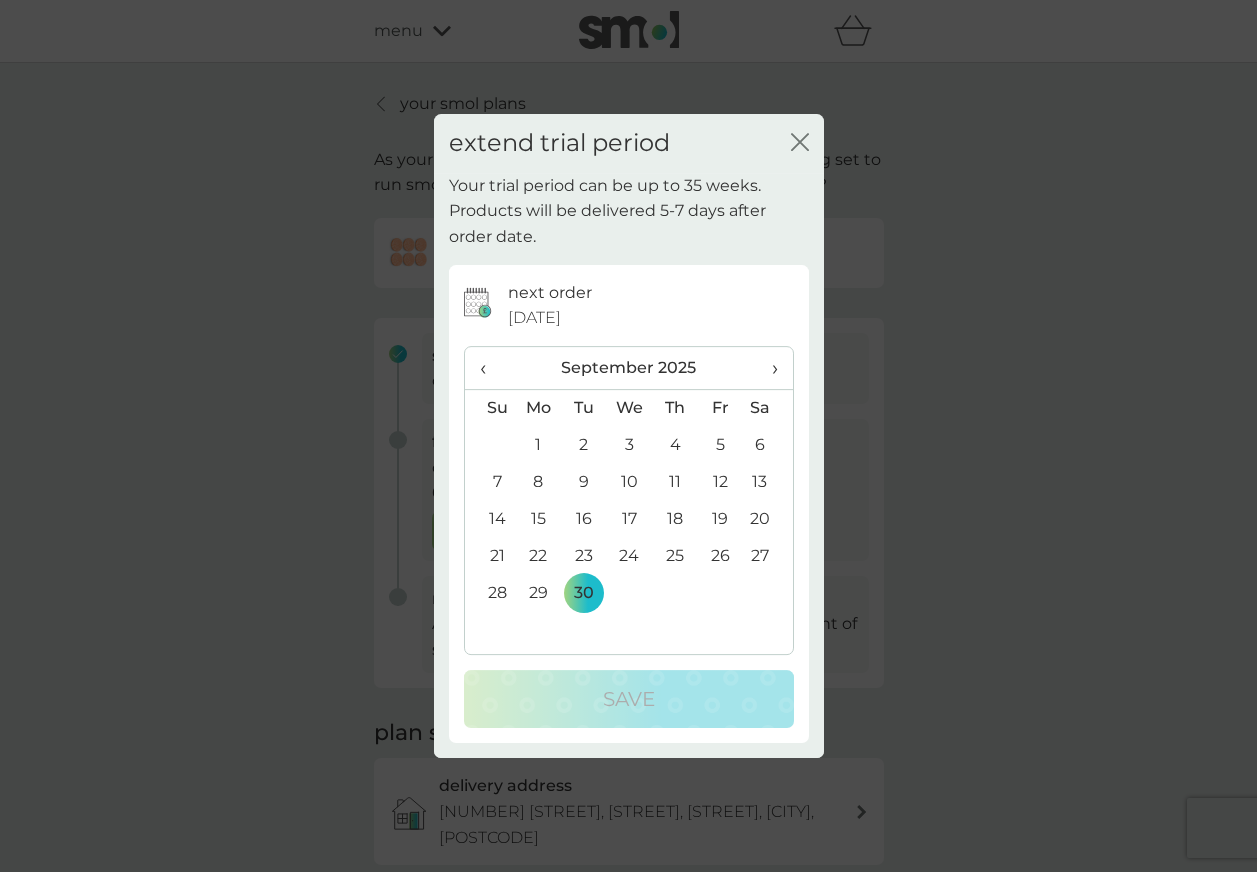 click on "›" at bounding box center (767, 368) 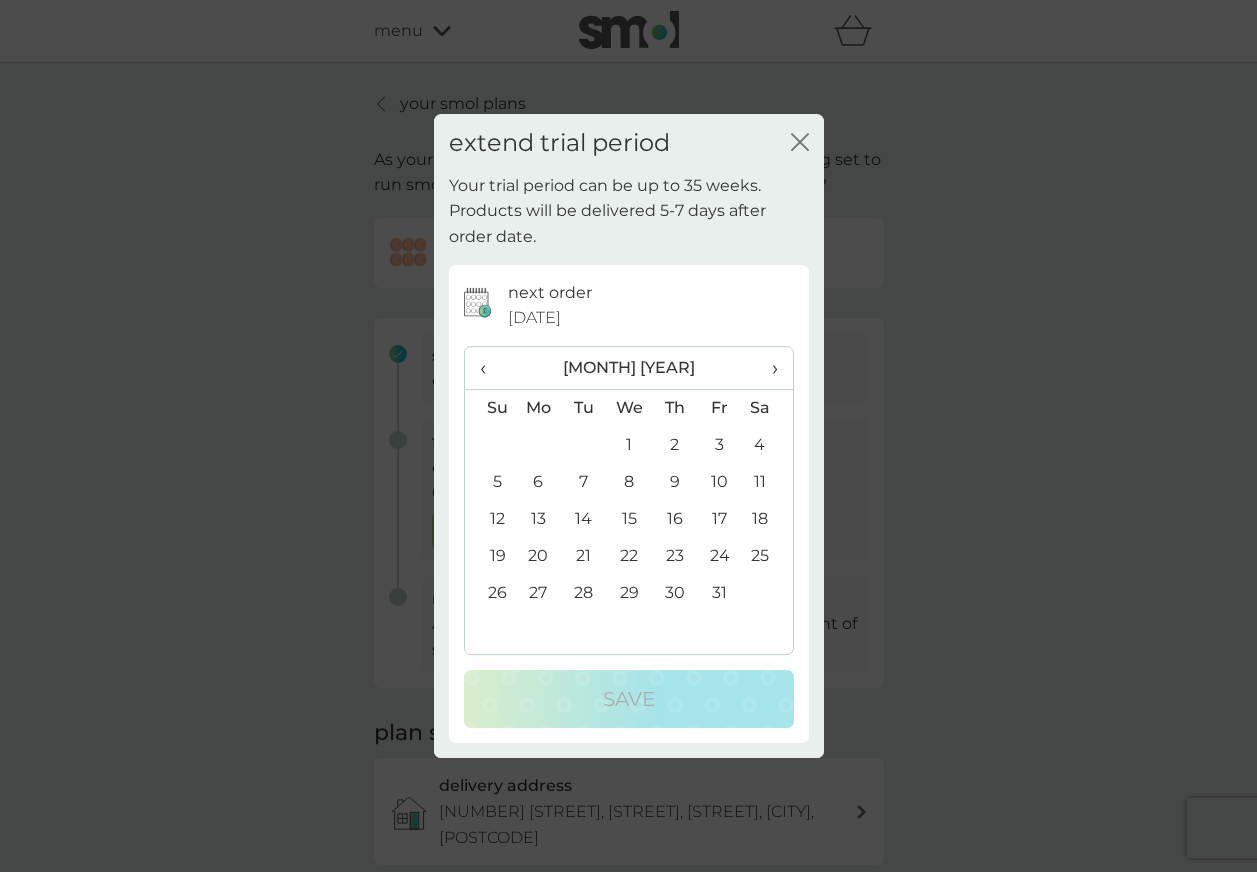 click on "›" at bounding box center [767, 368] 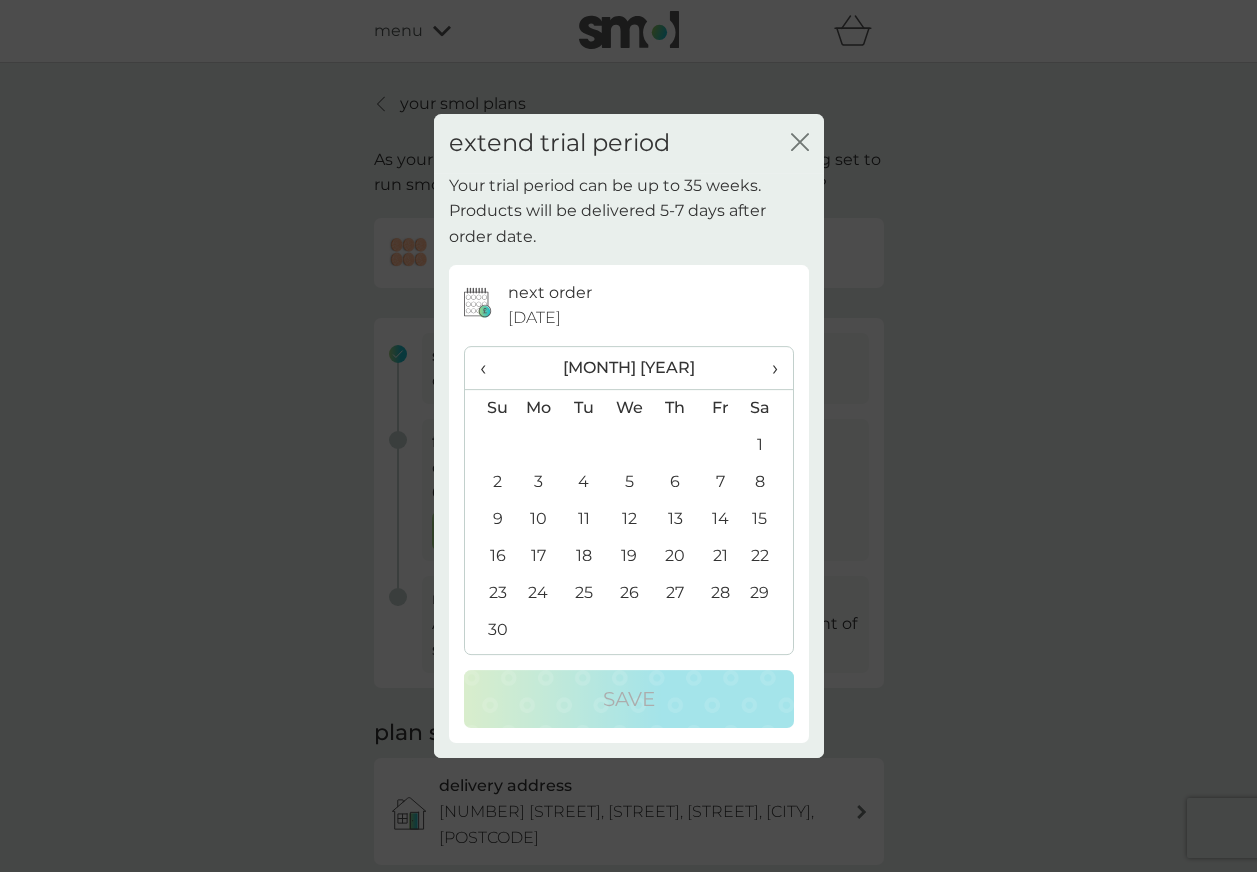 click on "1" at bounding box center [767, 445] 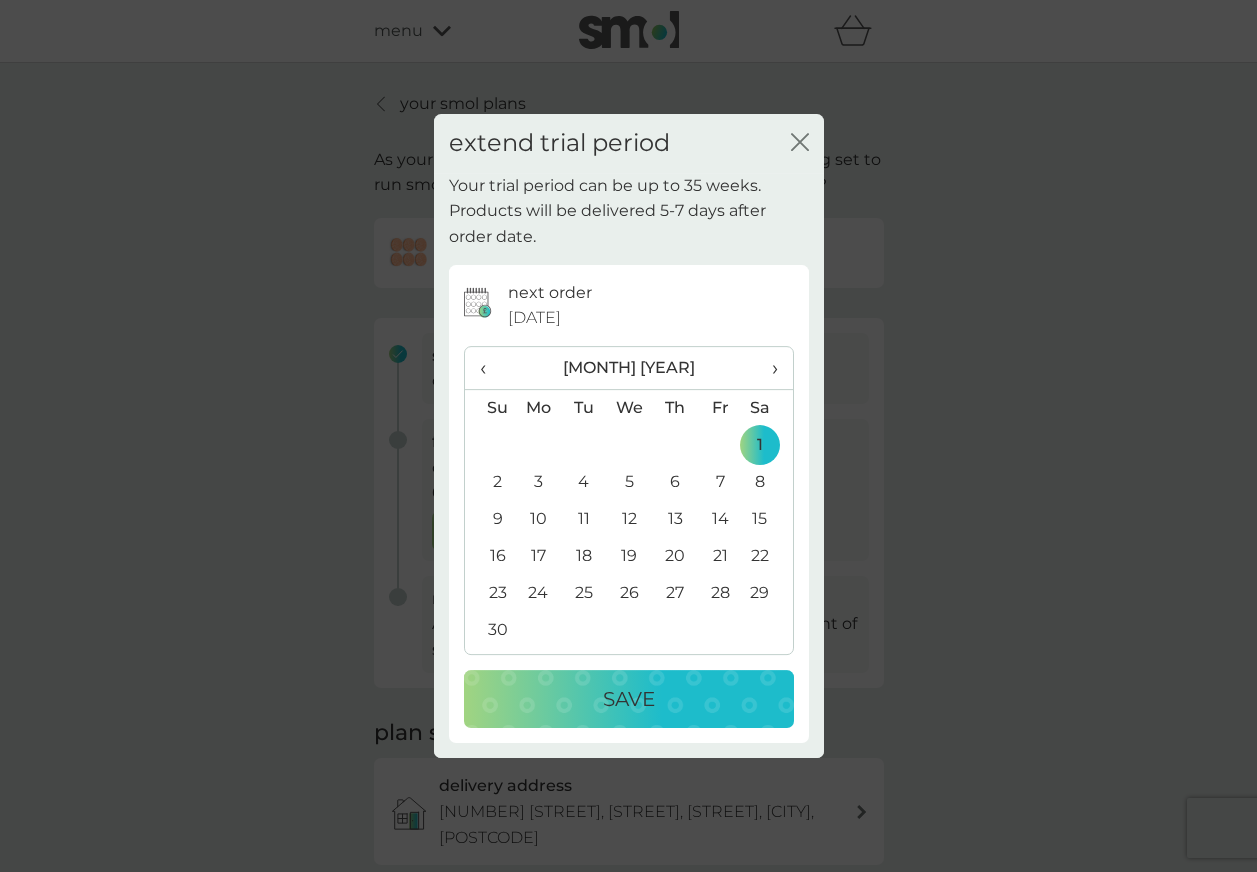 click on "Save" at bounding box center (629, 699) 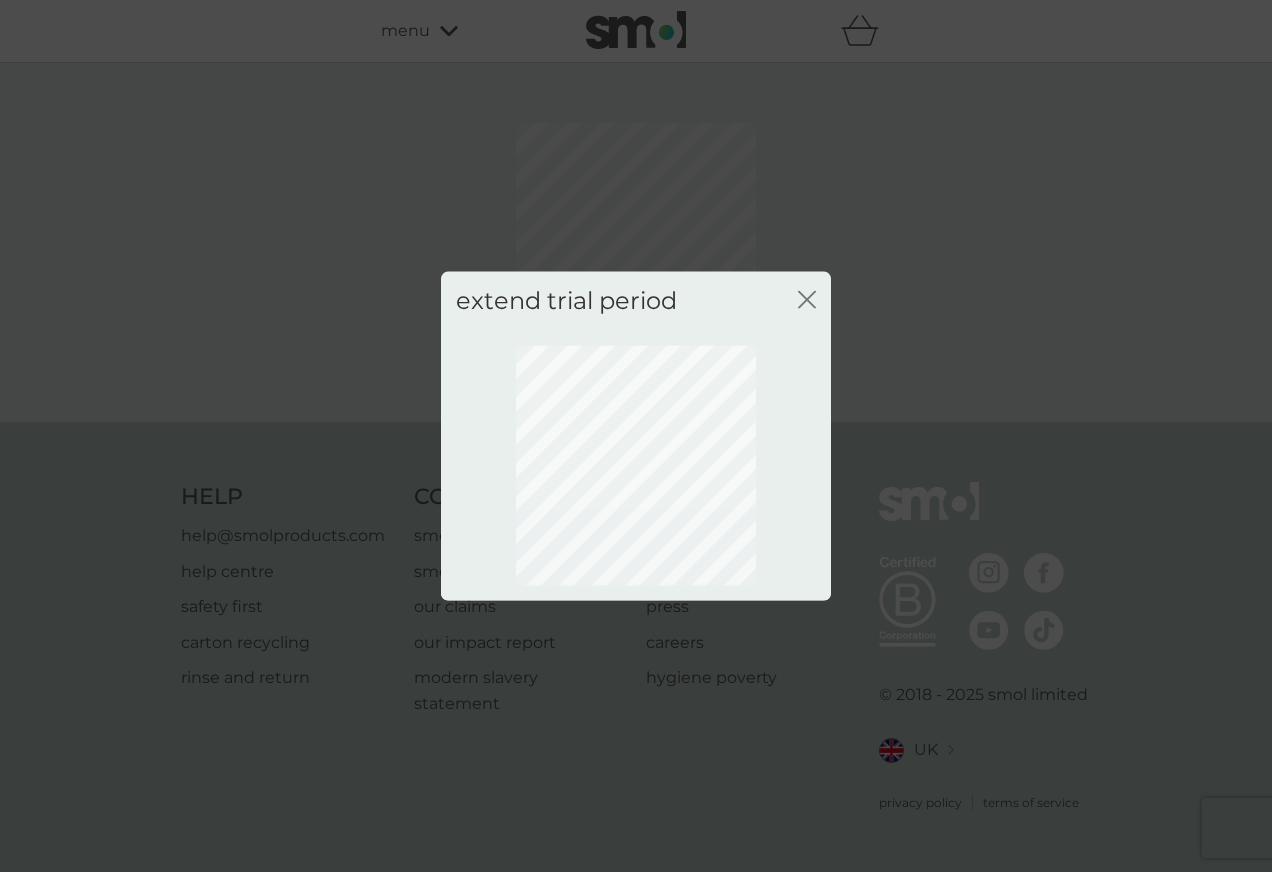 click on "extend trial period close" at bounding box center (636, 301) 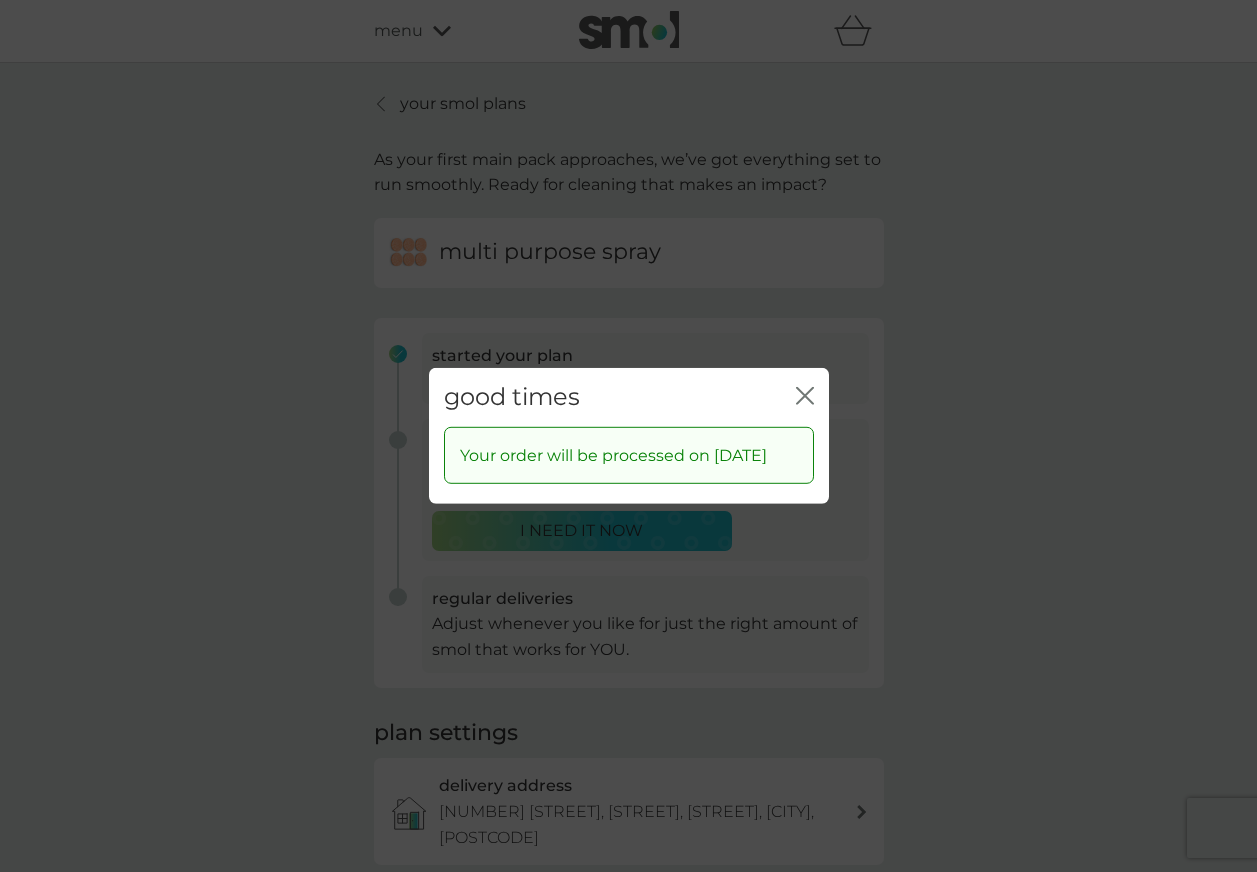 click on "close" 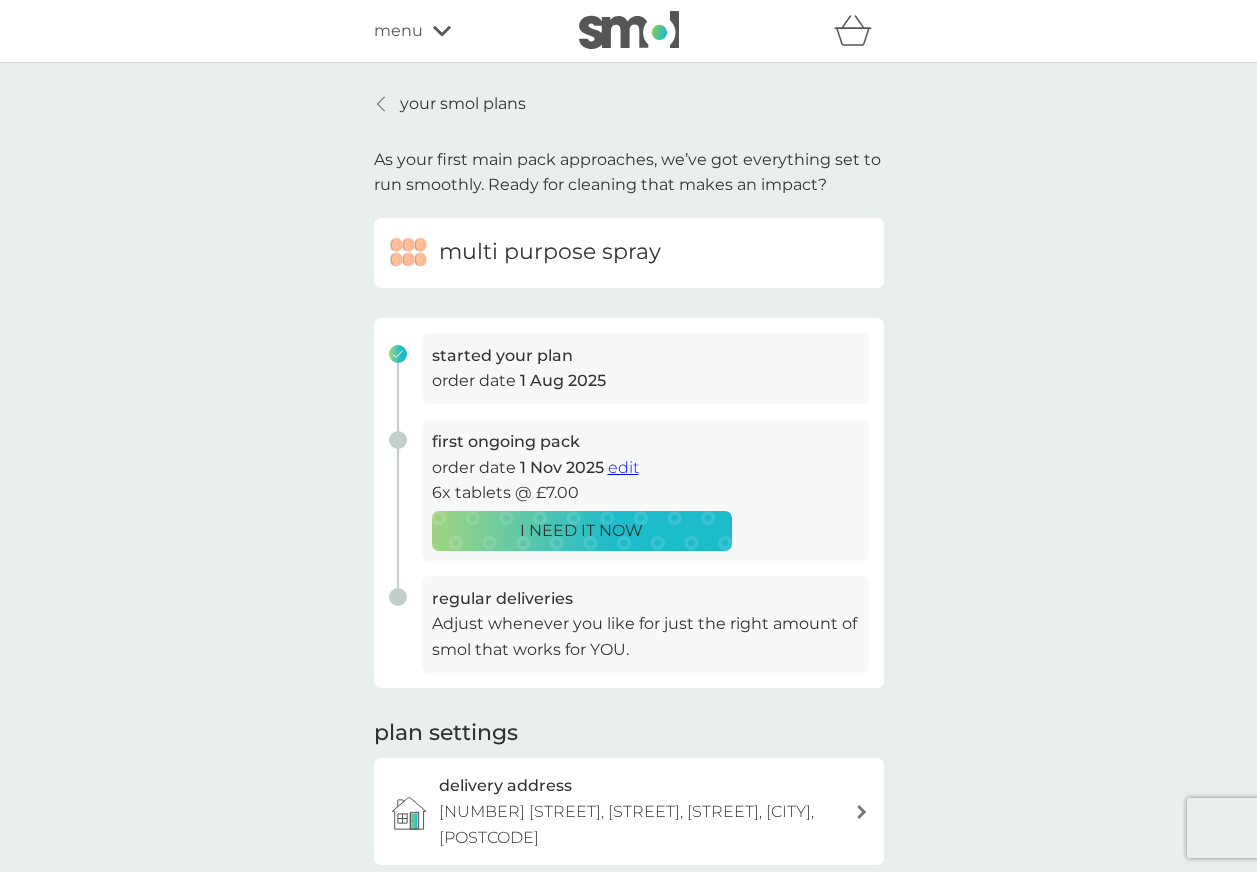 click on "your smol plans" at bounding box center (463, 104) 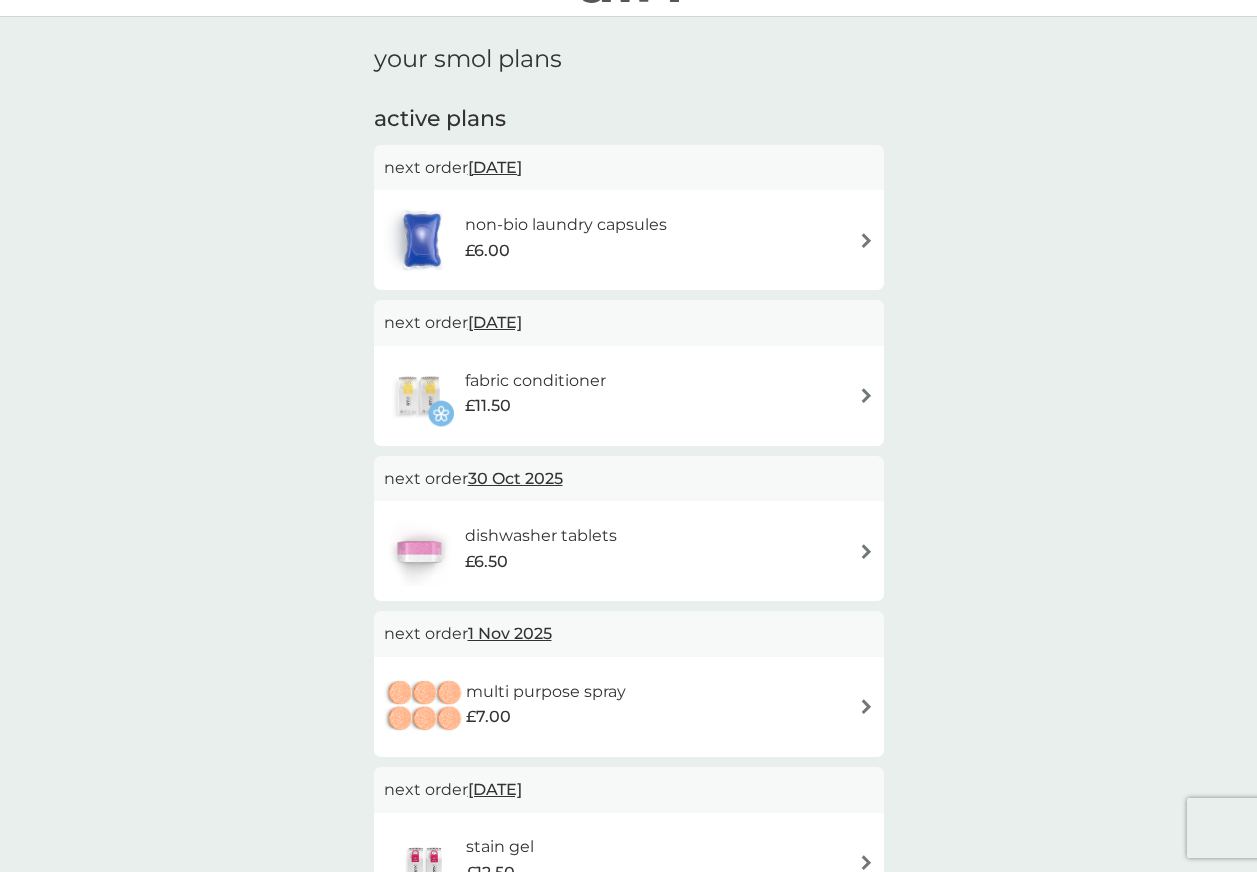 scroll, scrollTop: 0, scrollLeft: 0, axis: both 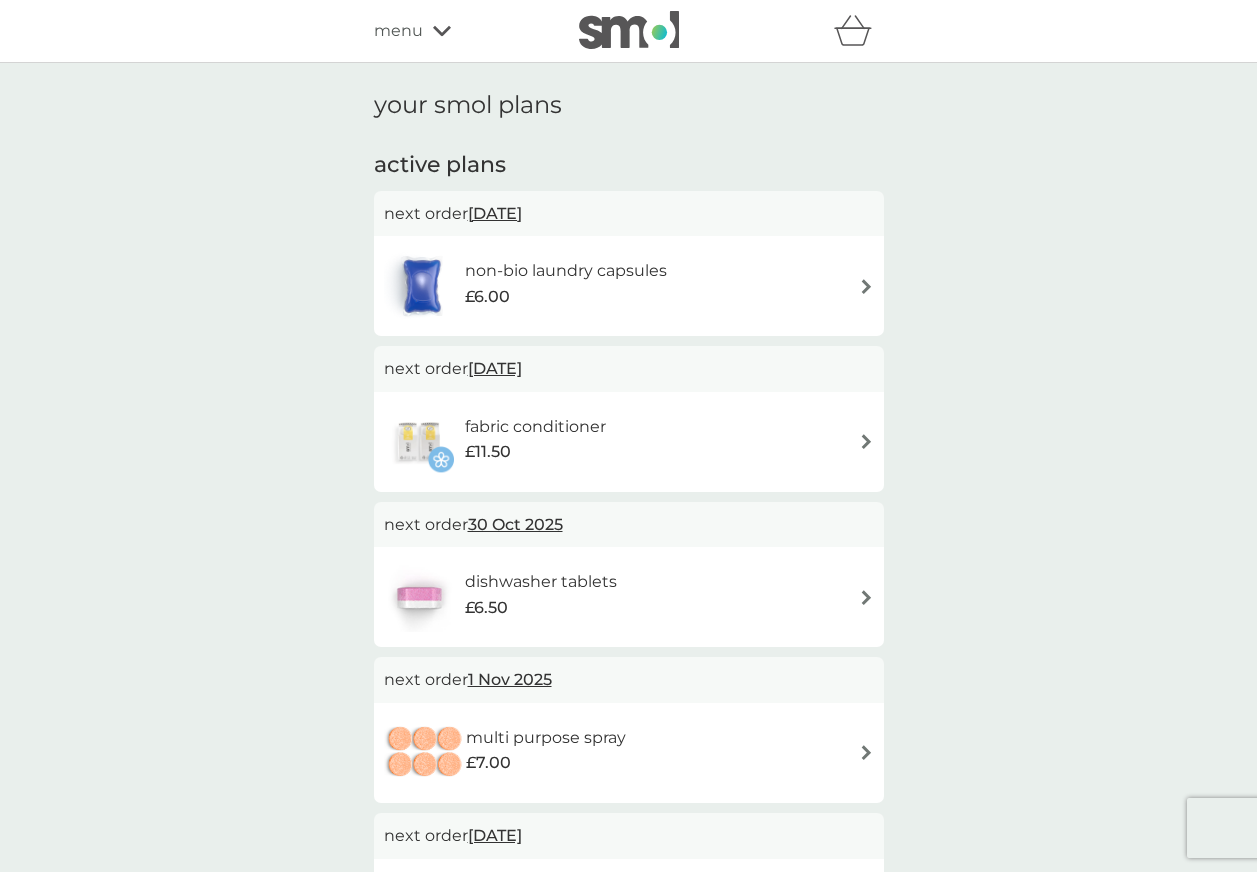 click on "menu" at bounding box center (459, 31) 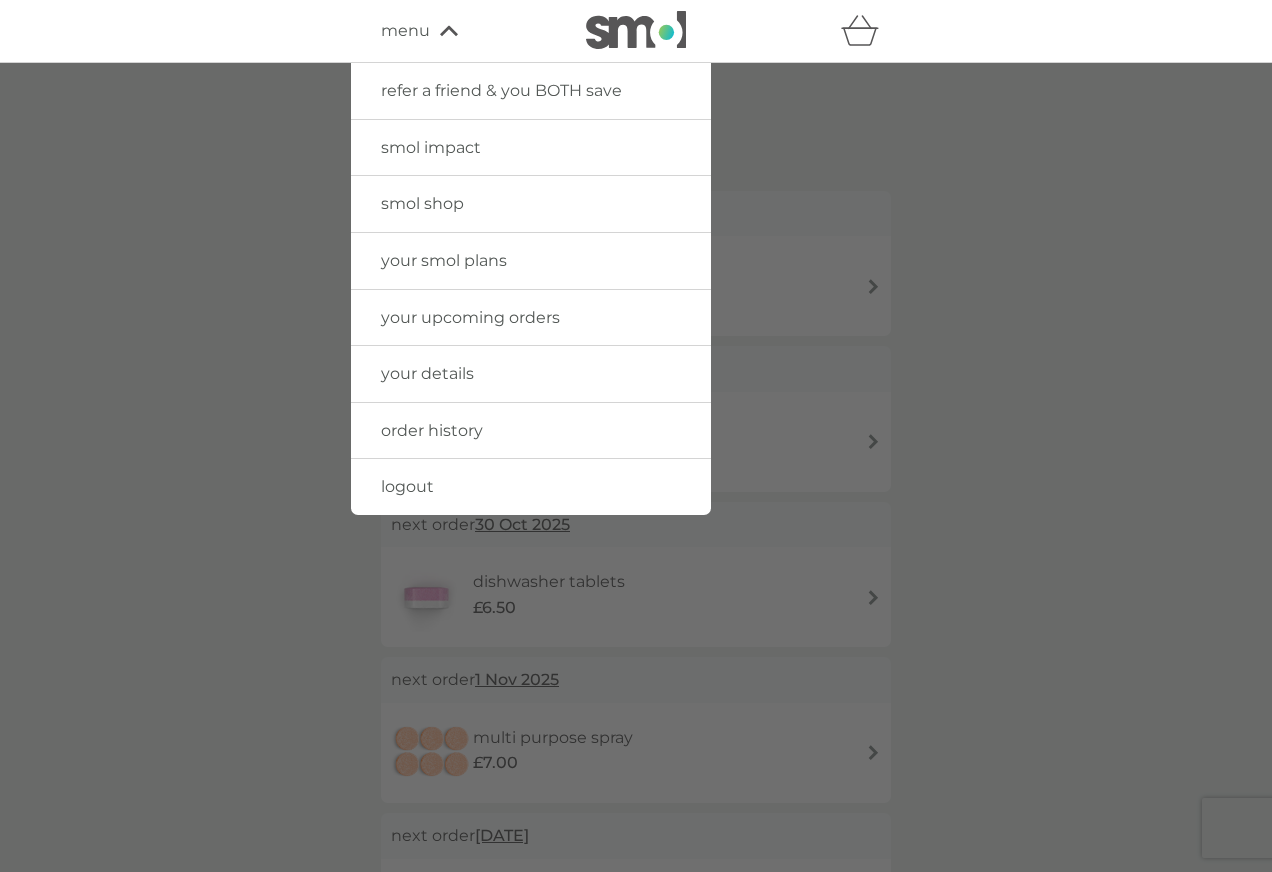 click on "smol shop" at bounding box center (422, 203) 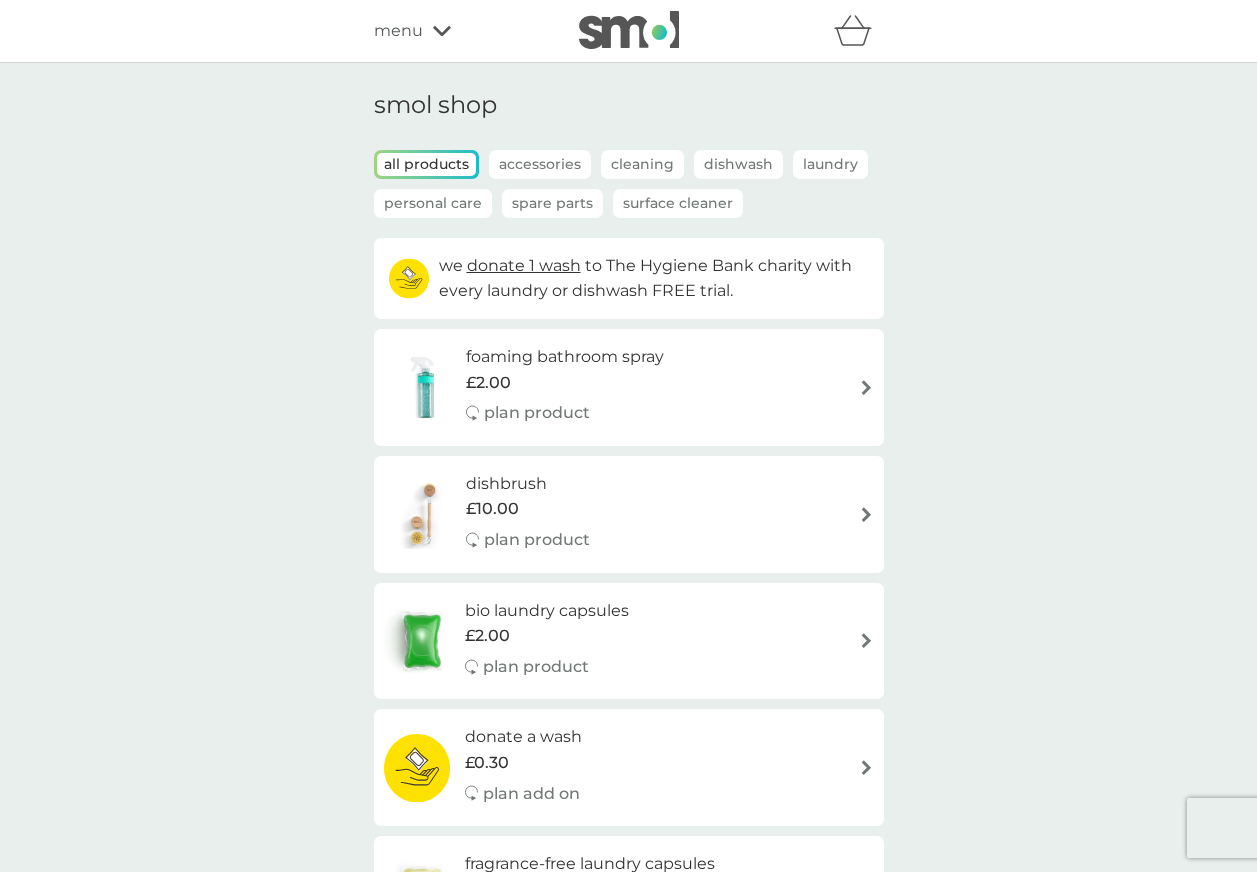 click on "Personal Care" at bounding box center (433, 203) 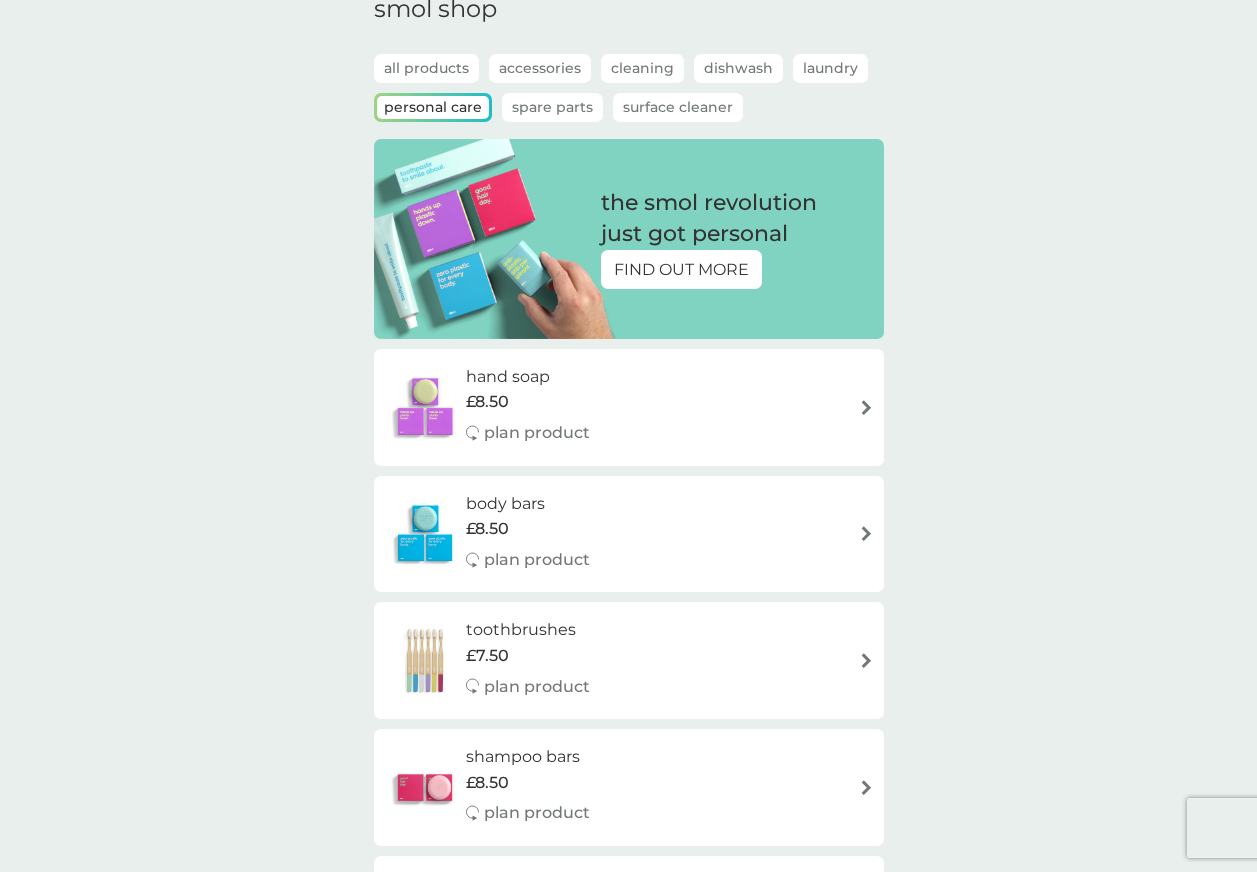 scroll, scrollTop: 0, scrollLeft: 0, axis: both 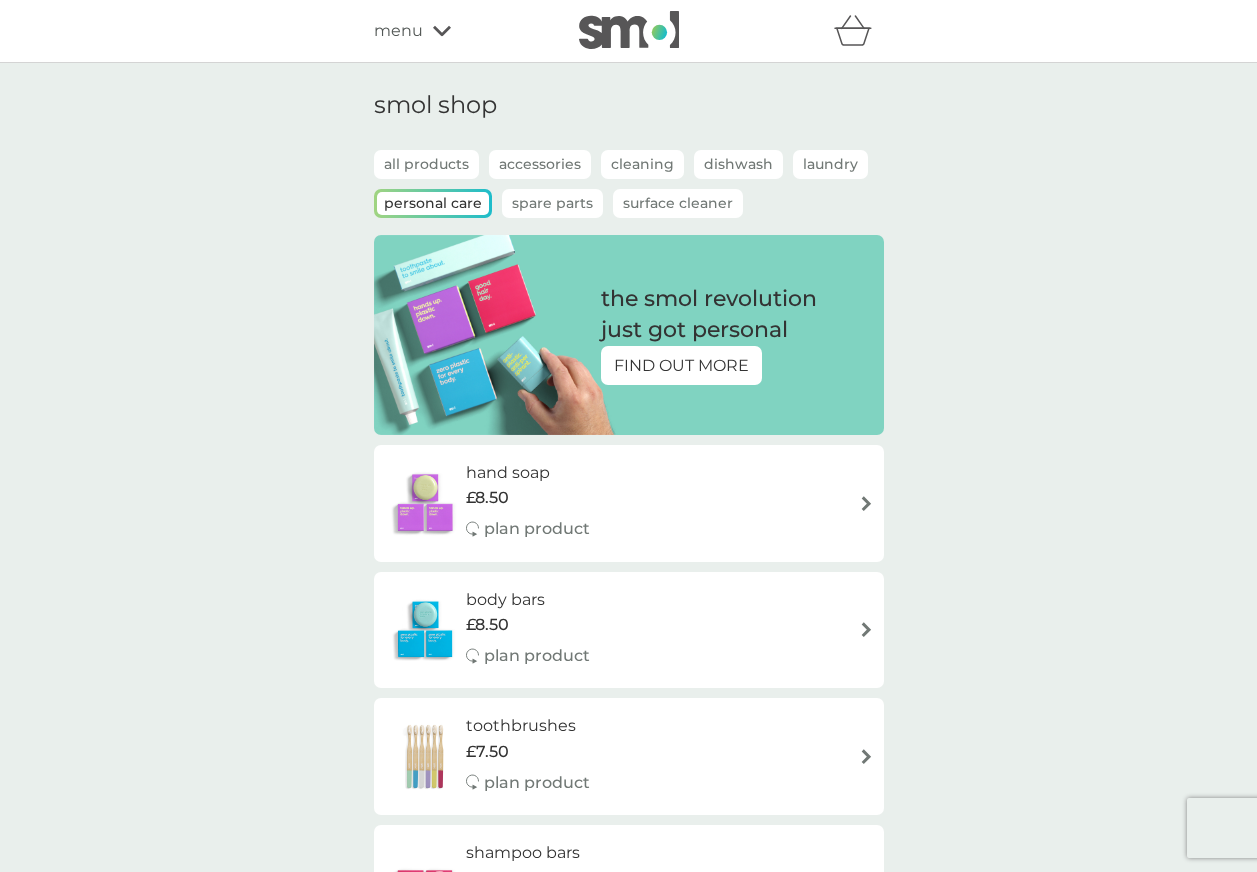click on "Spare Parts" at bounding box center [552, 203] 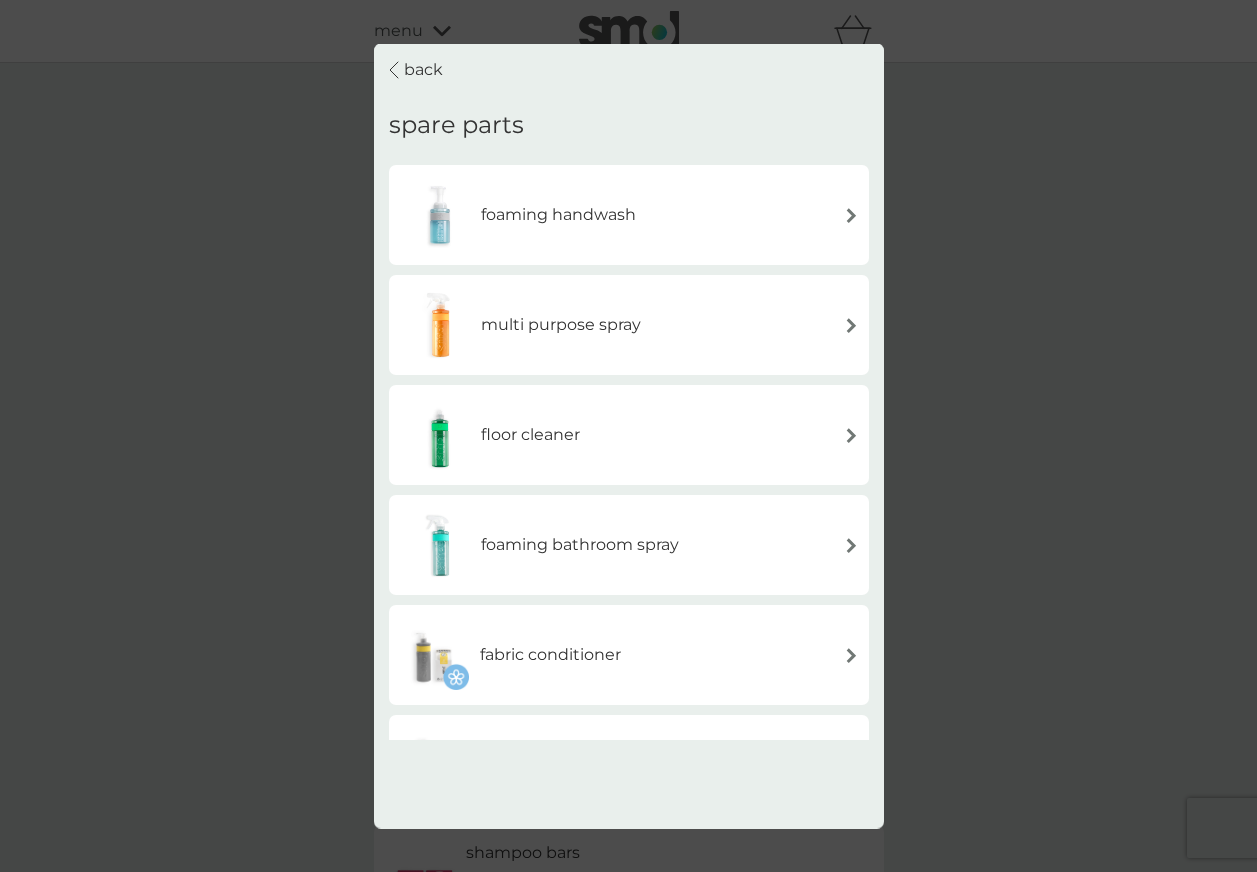 click on "foaming handwash" at bounding box center (629, 215) 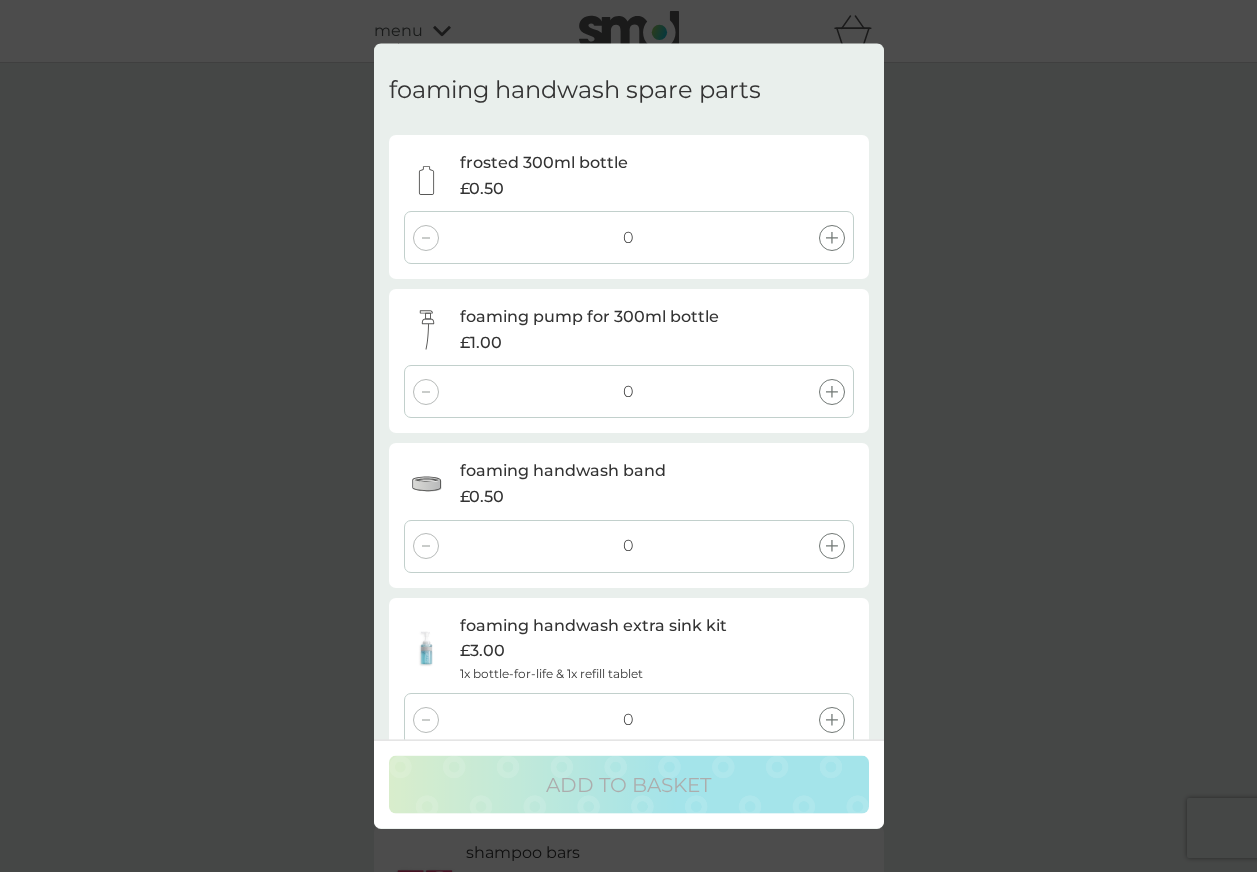 scroll, scrollTop: 0, scrollLeft: 0, axis: both 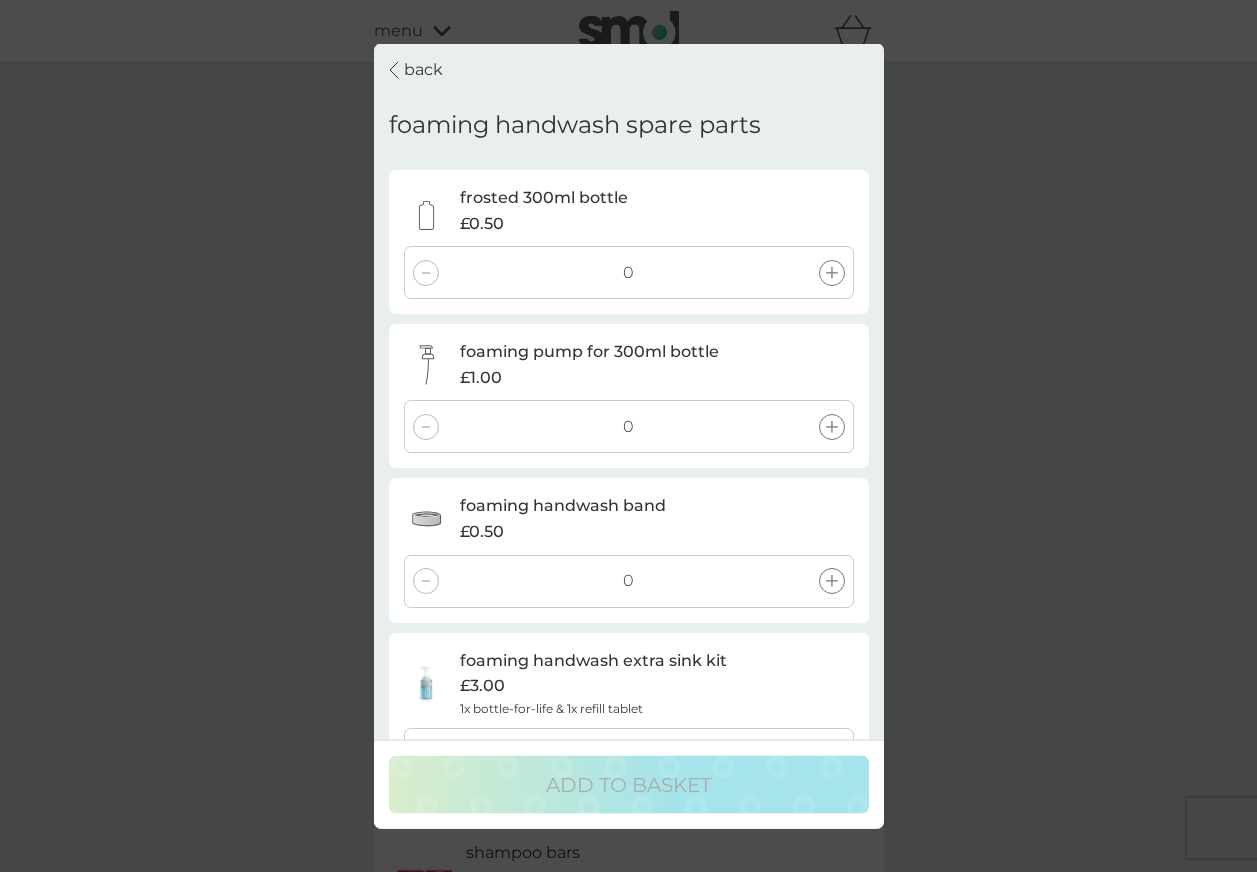 click on "back" at bounding box center [423, 70] 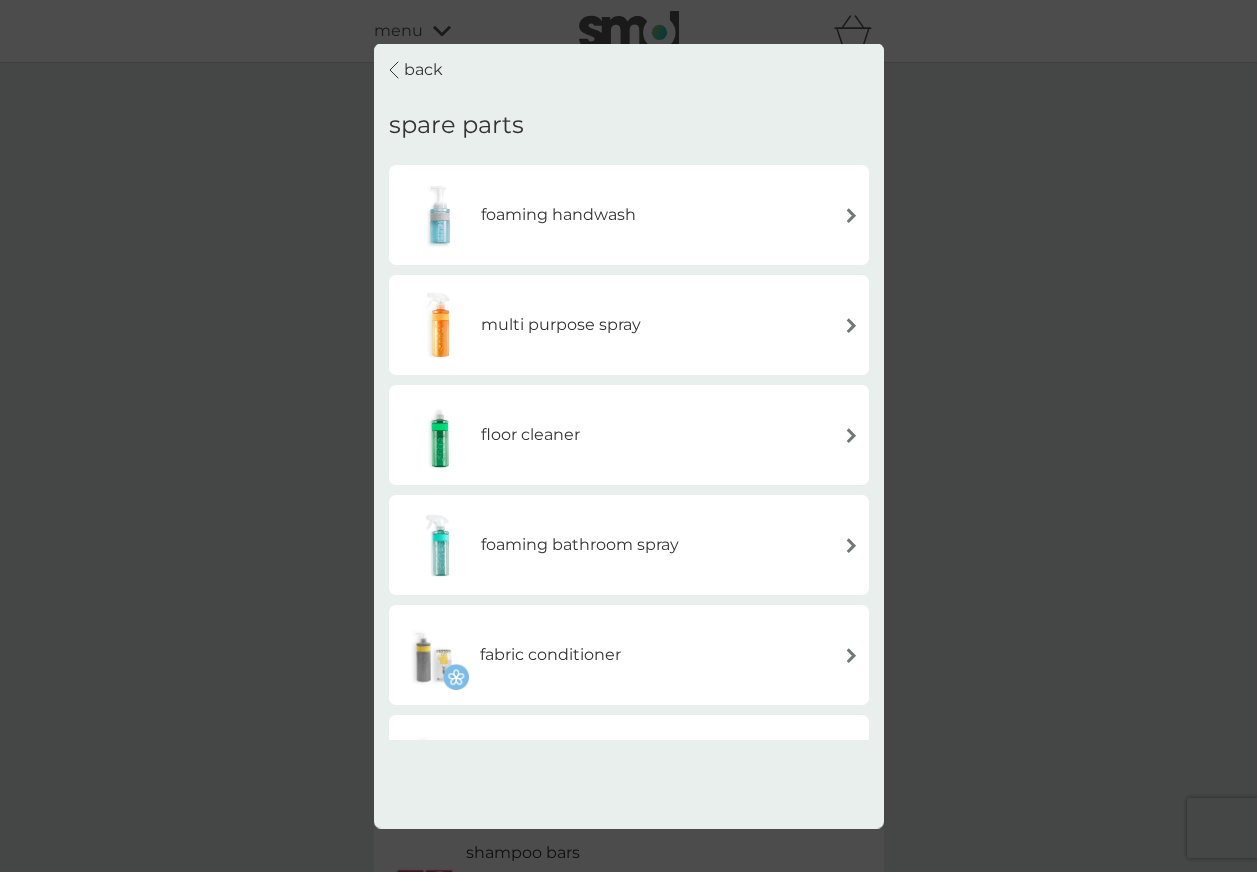 click on "back" at bounding box center (423, 70) 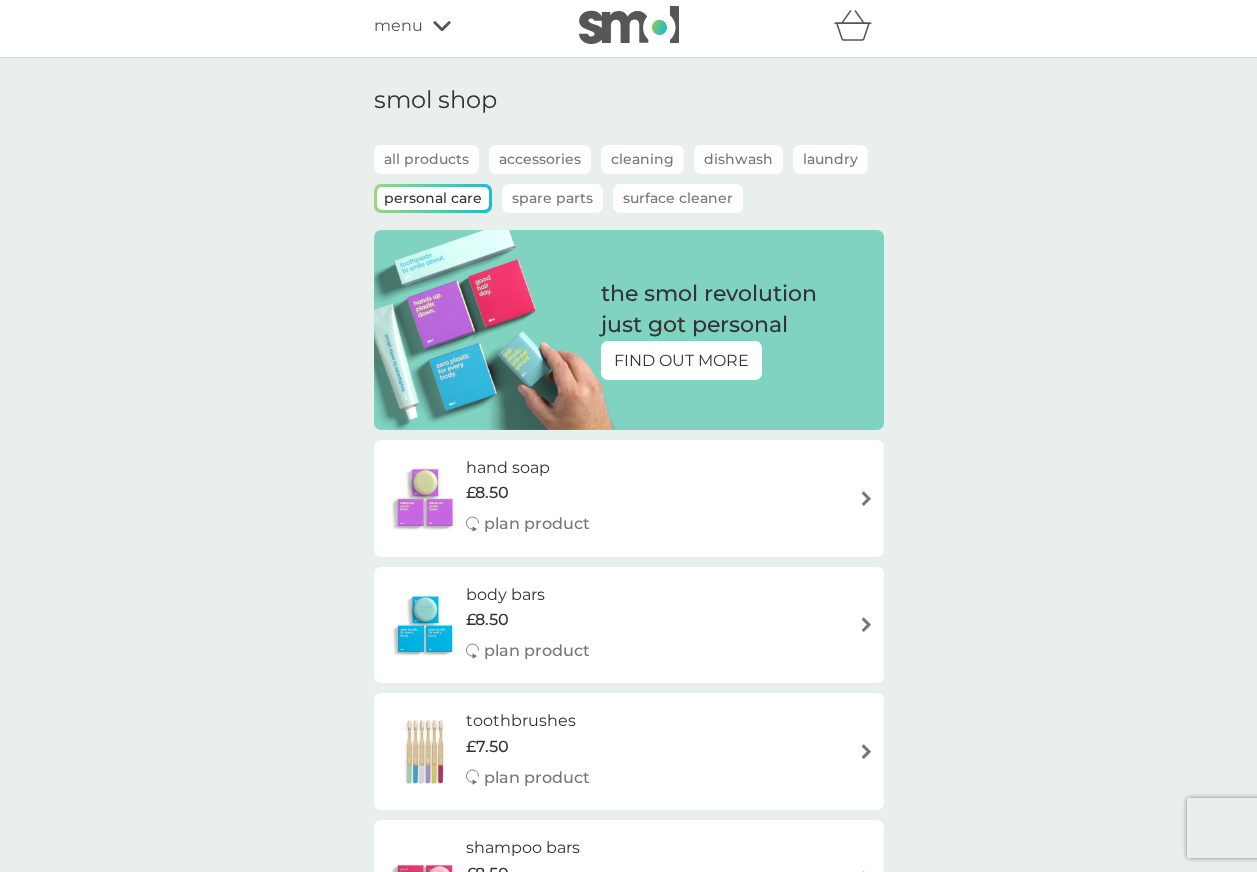 scroll, scrollTop: 0, scrollLeft: 0, axis: both 